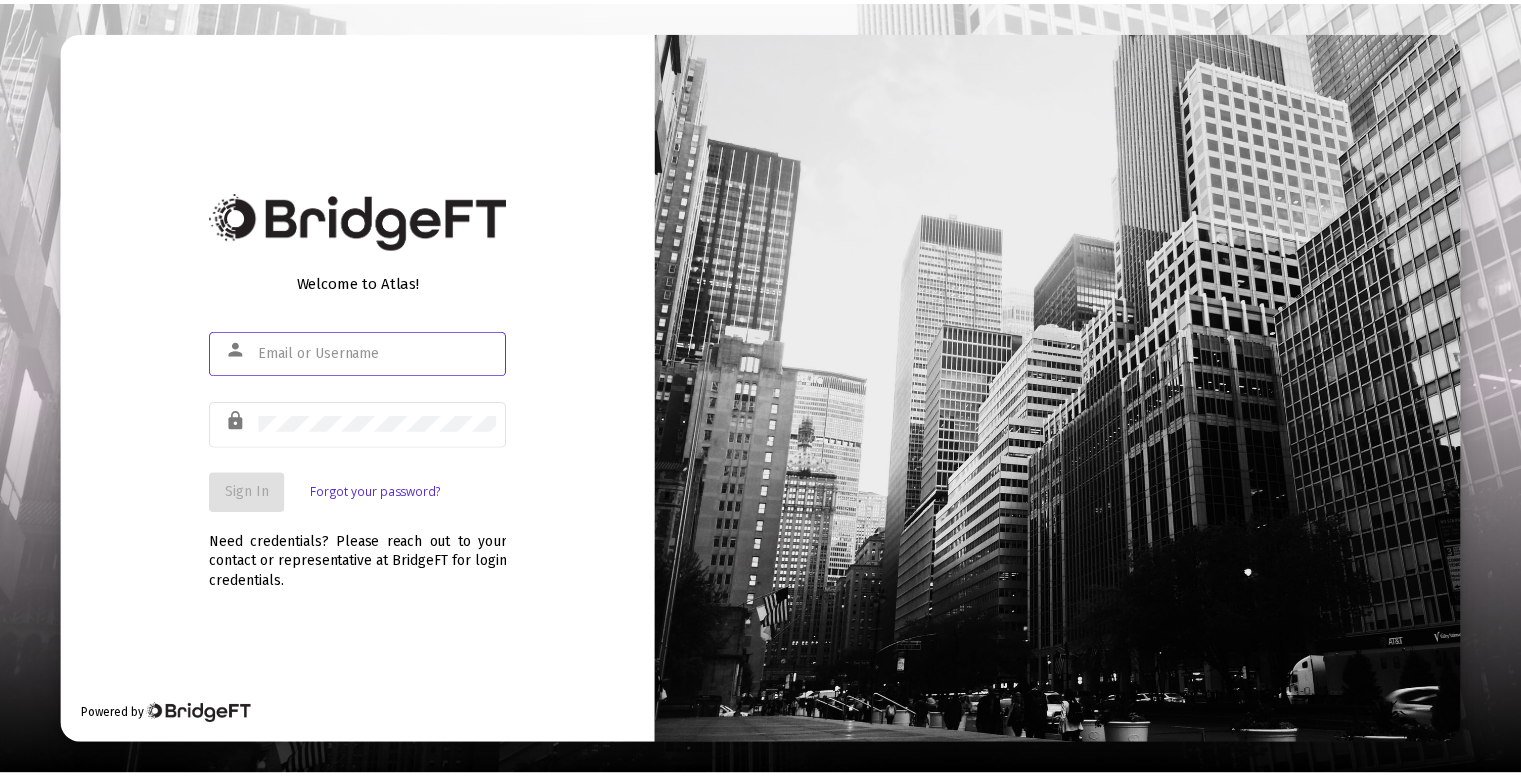 scroll, scrollTop: 0, scrollLeft: 0, axis: both 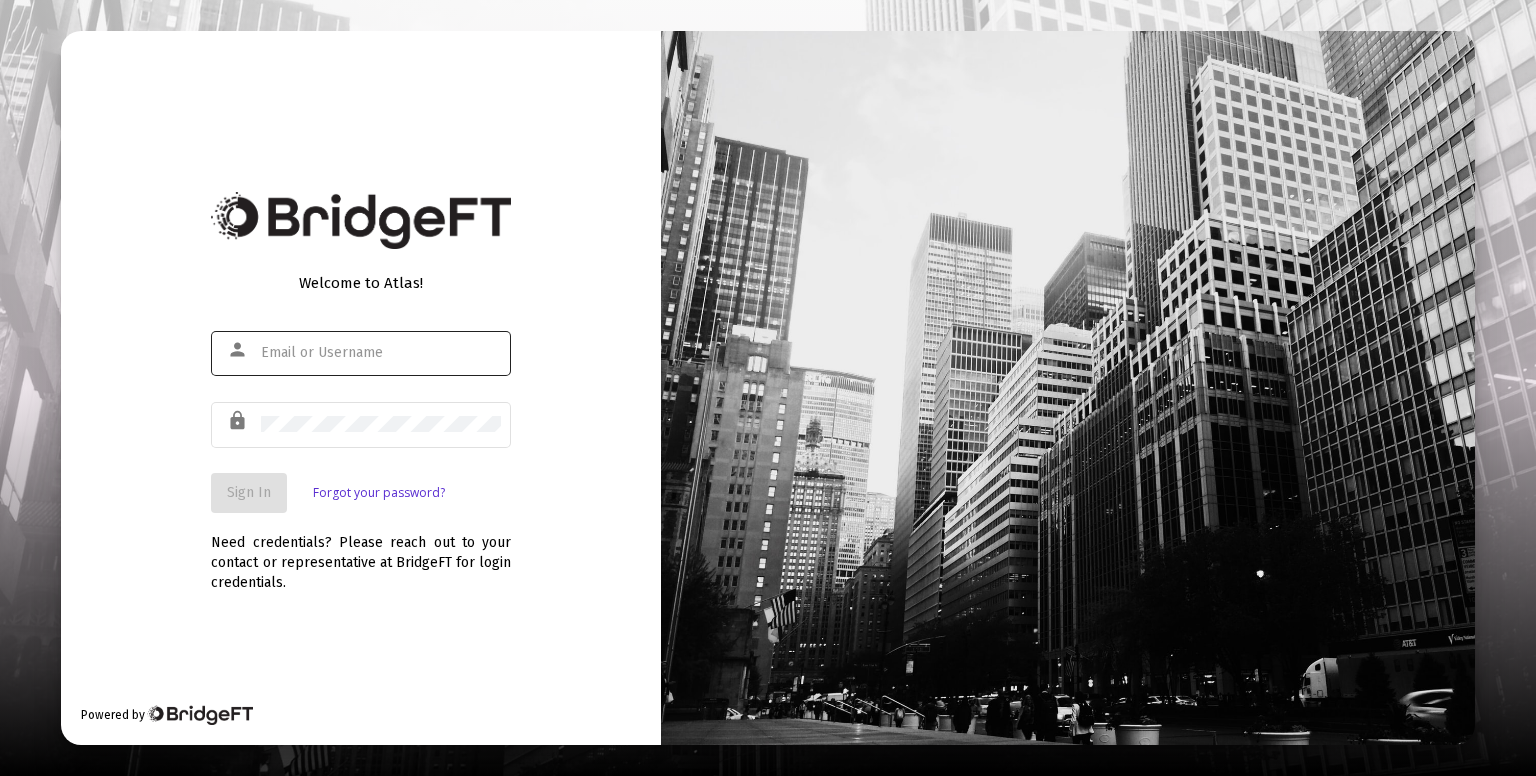 click at bounding box center (381, 352) 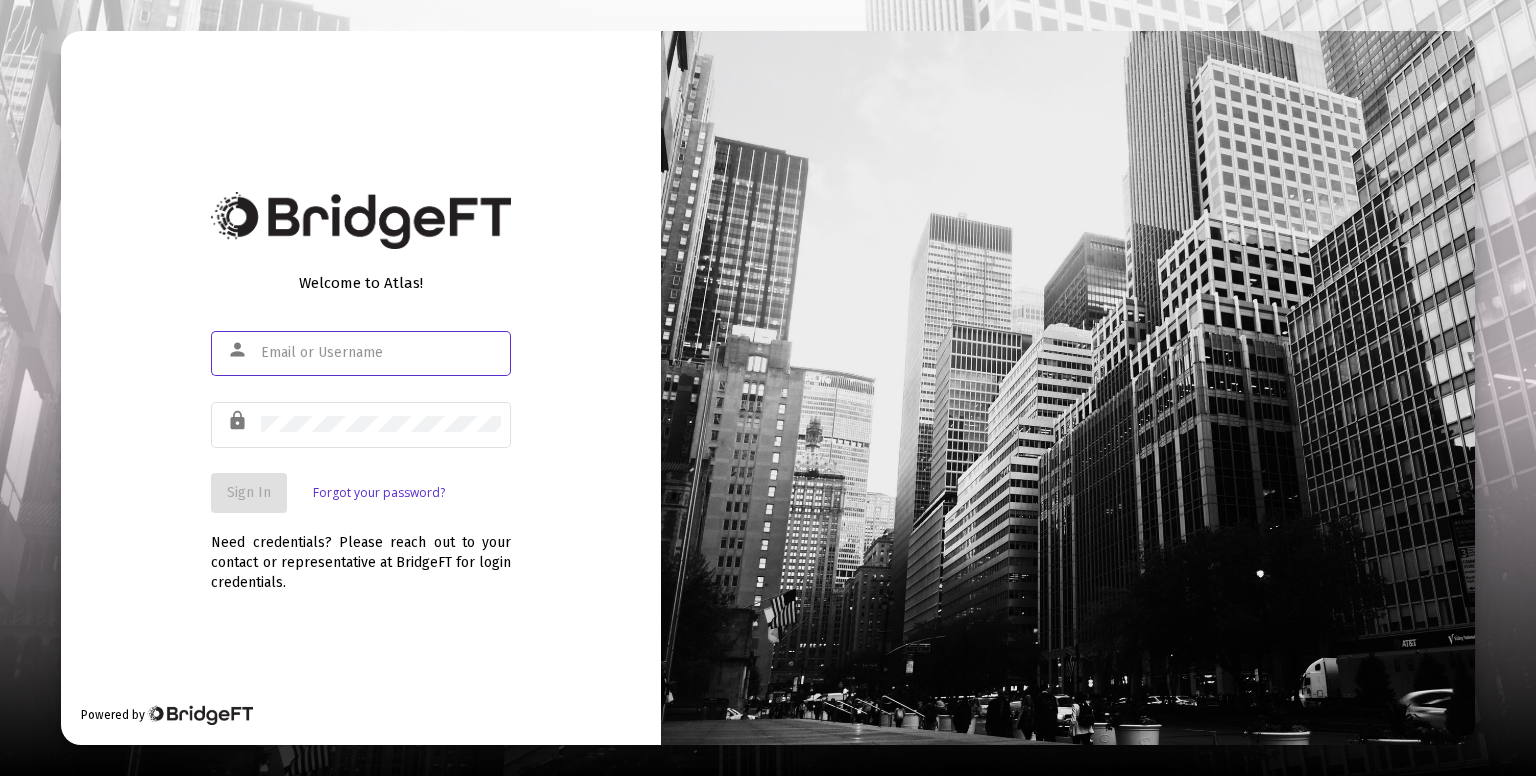 type on "support@[DOMAIN]" 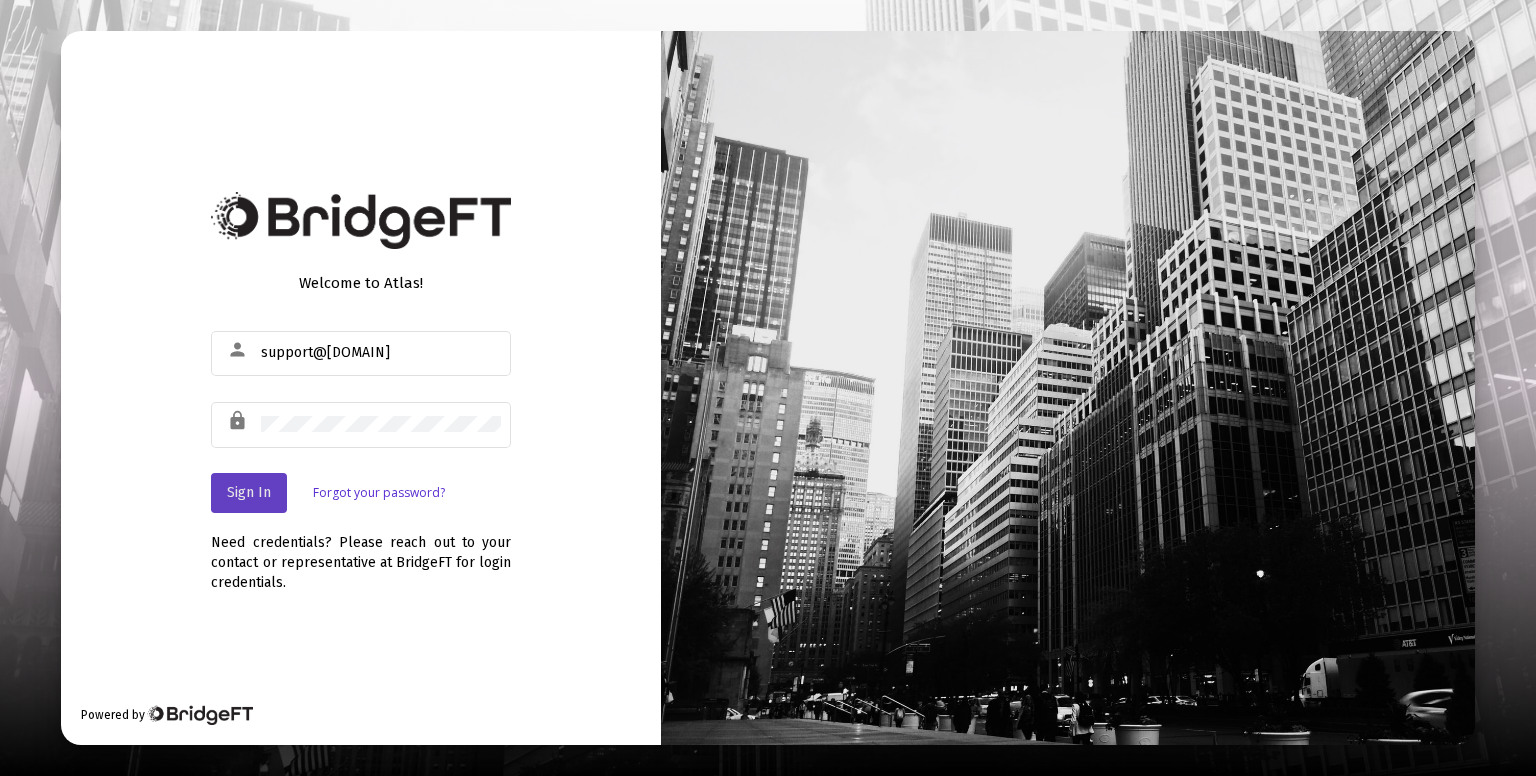 click on "Sign In" at bounding box center (249, 492) 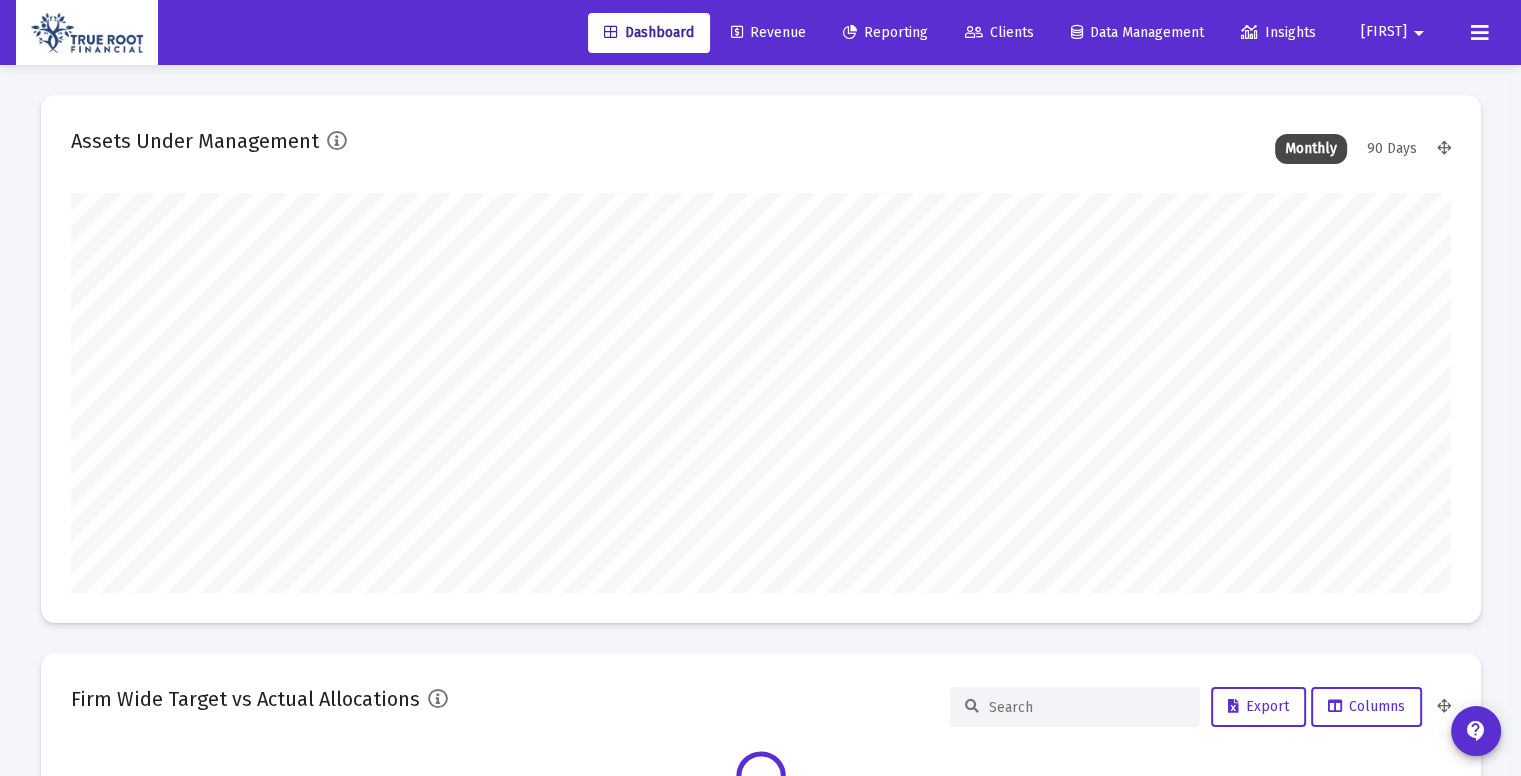 scroll, scrollTop: 999600, scrollLeft: 998620, axis: both 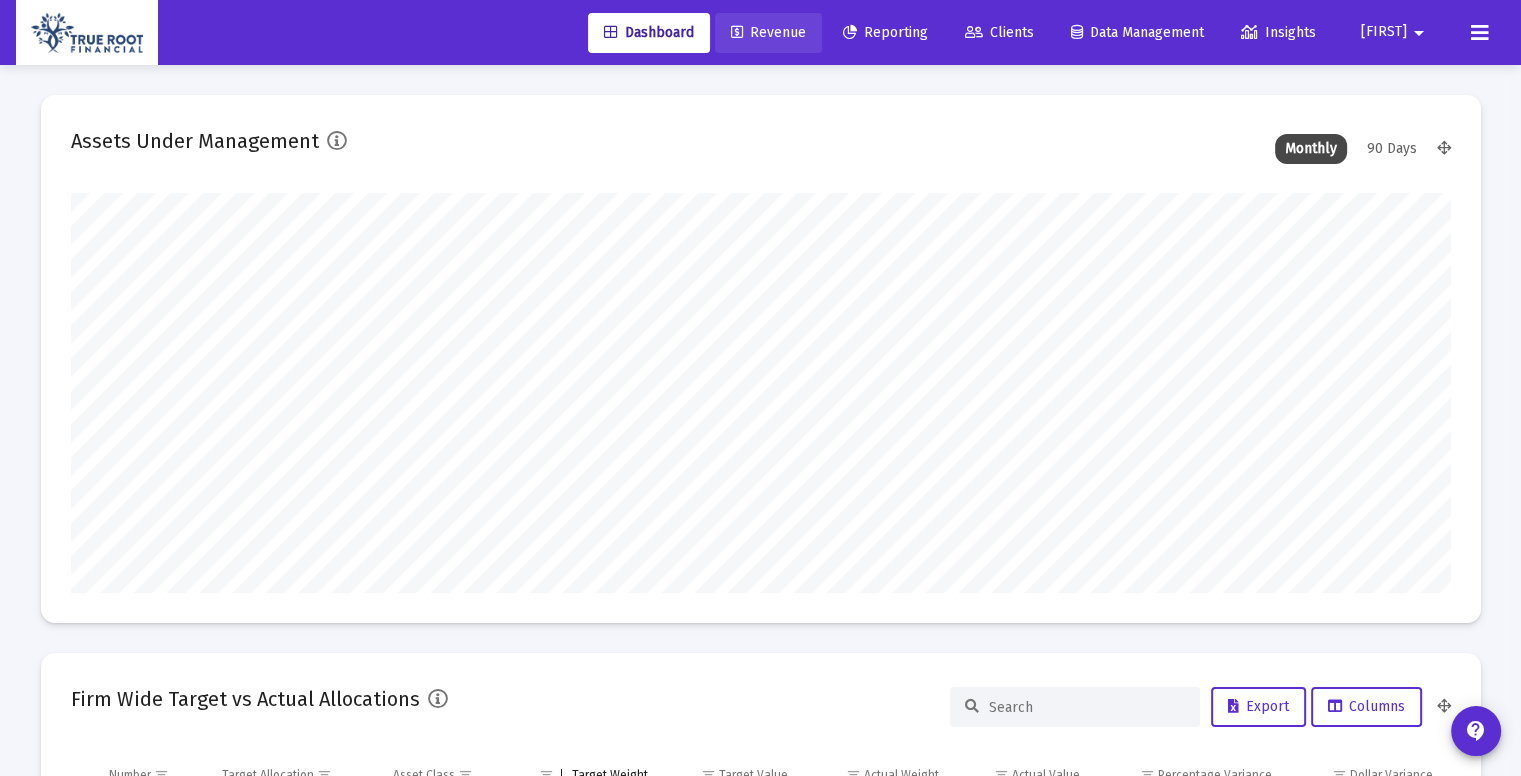 click on "Revenue" at bounding box center [768, 32] 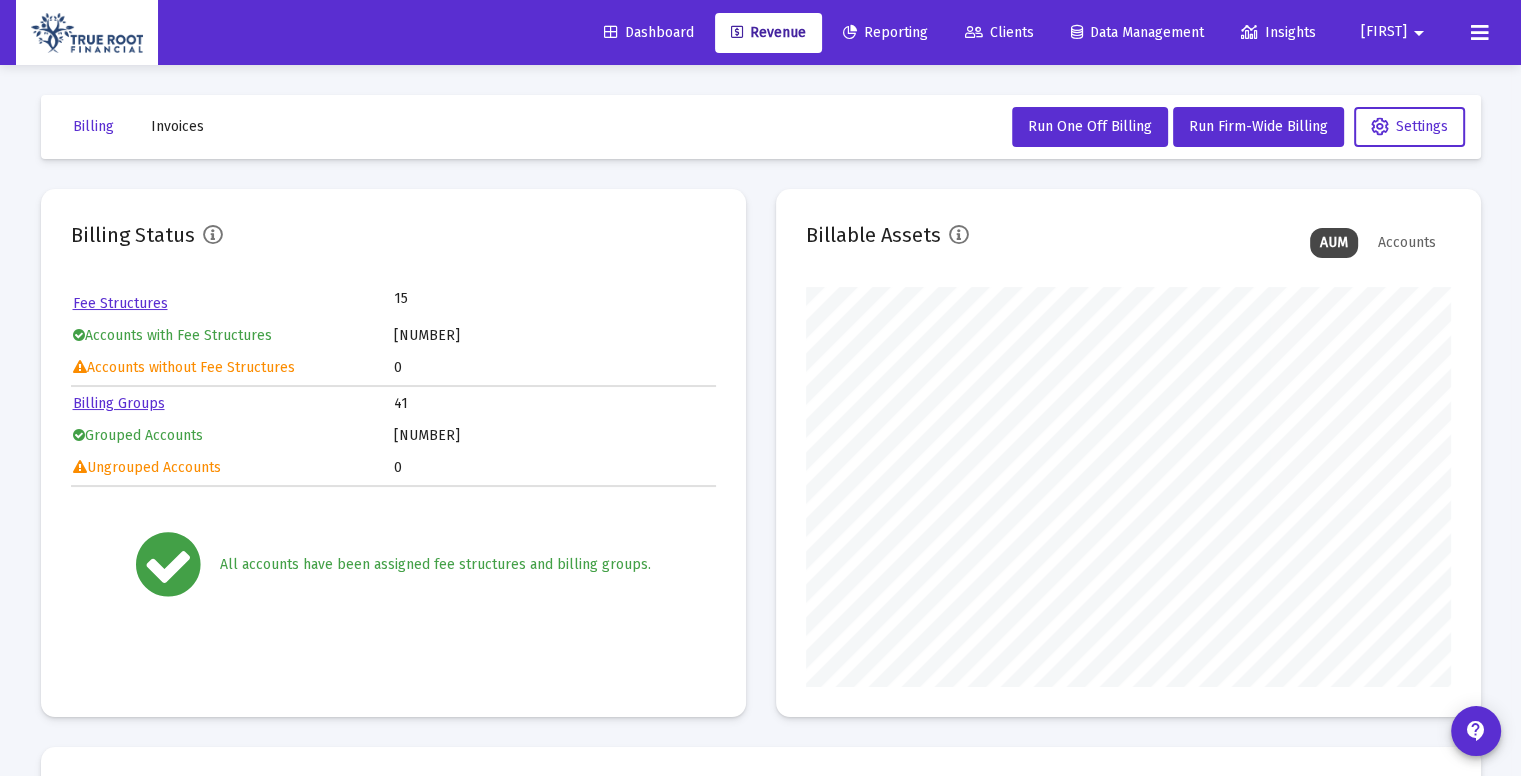 scroll, scrollTop: 999600, scrollLeft: 999355, axis: both 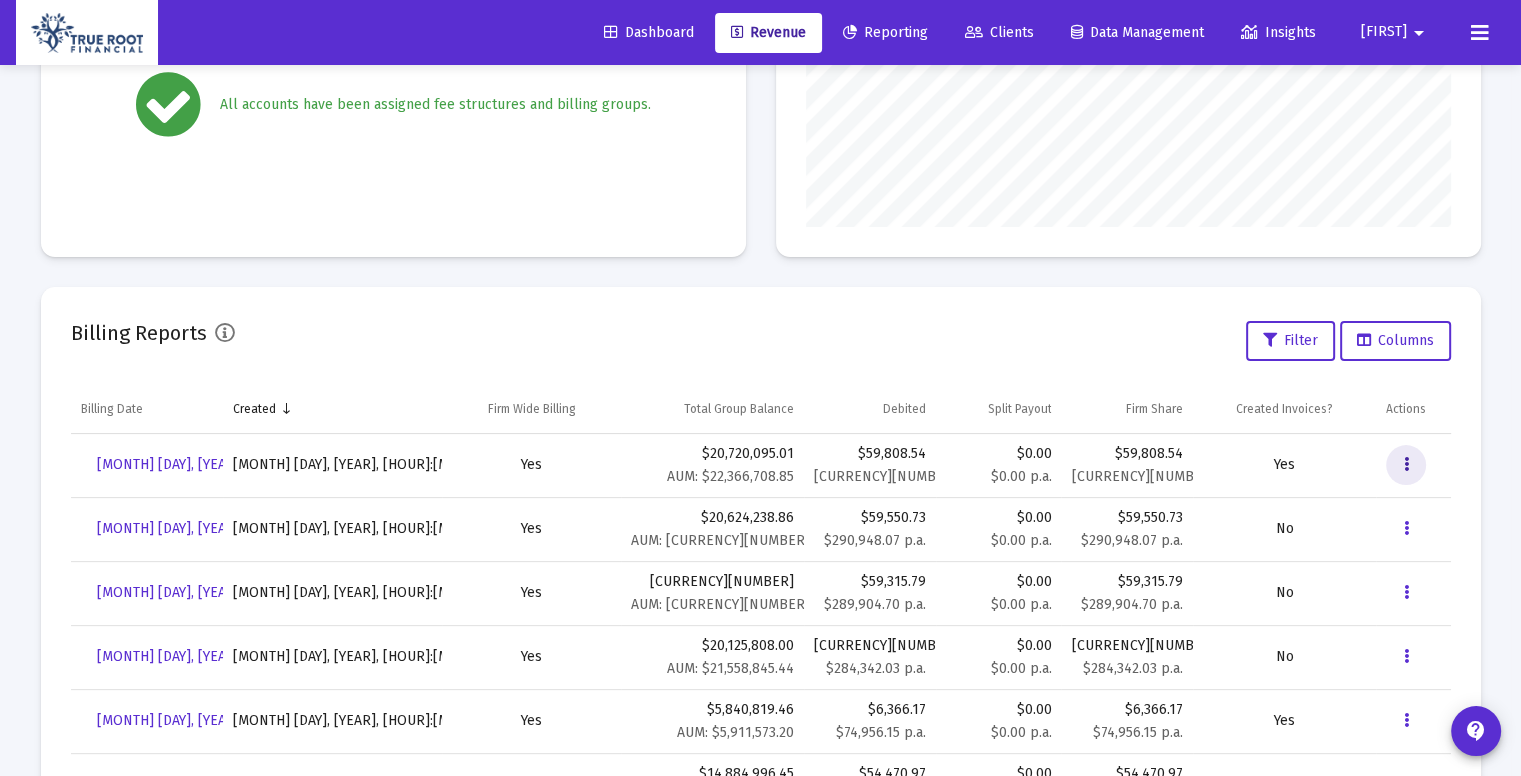 click at bounding box center [1406, 465] 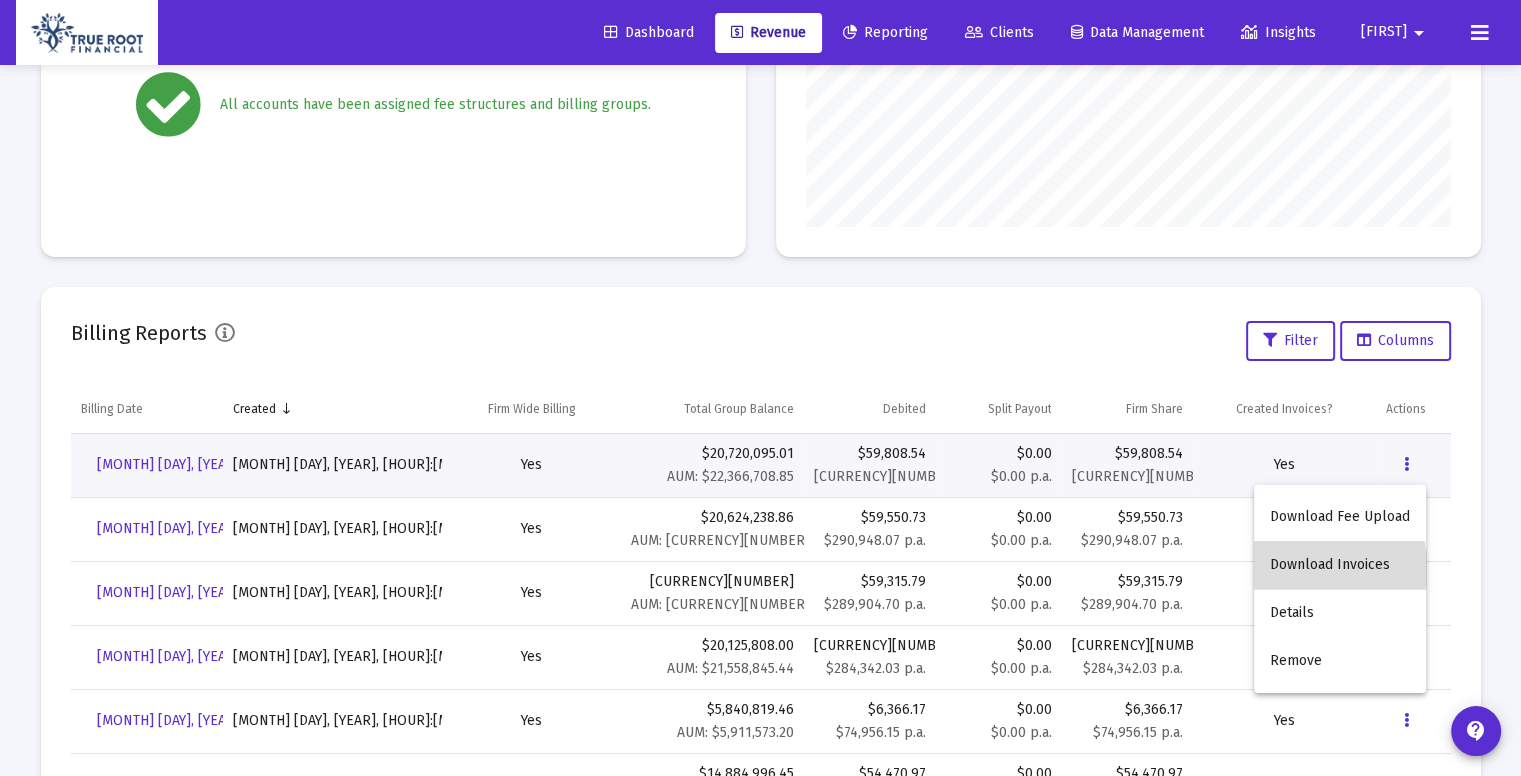 click on "Download Invoices" at bounding box center (1340, 565) 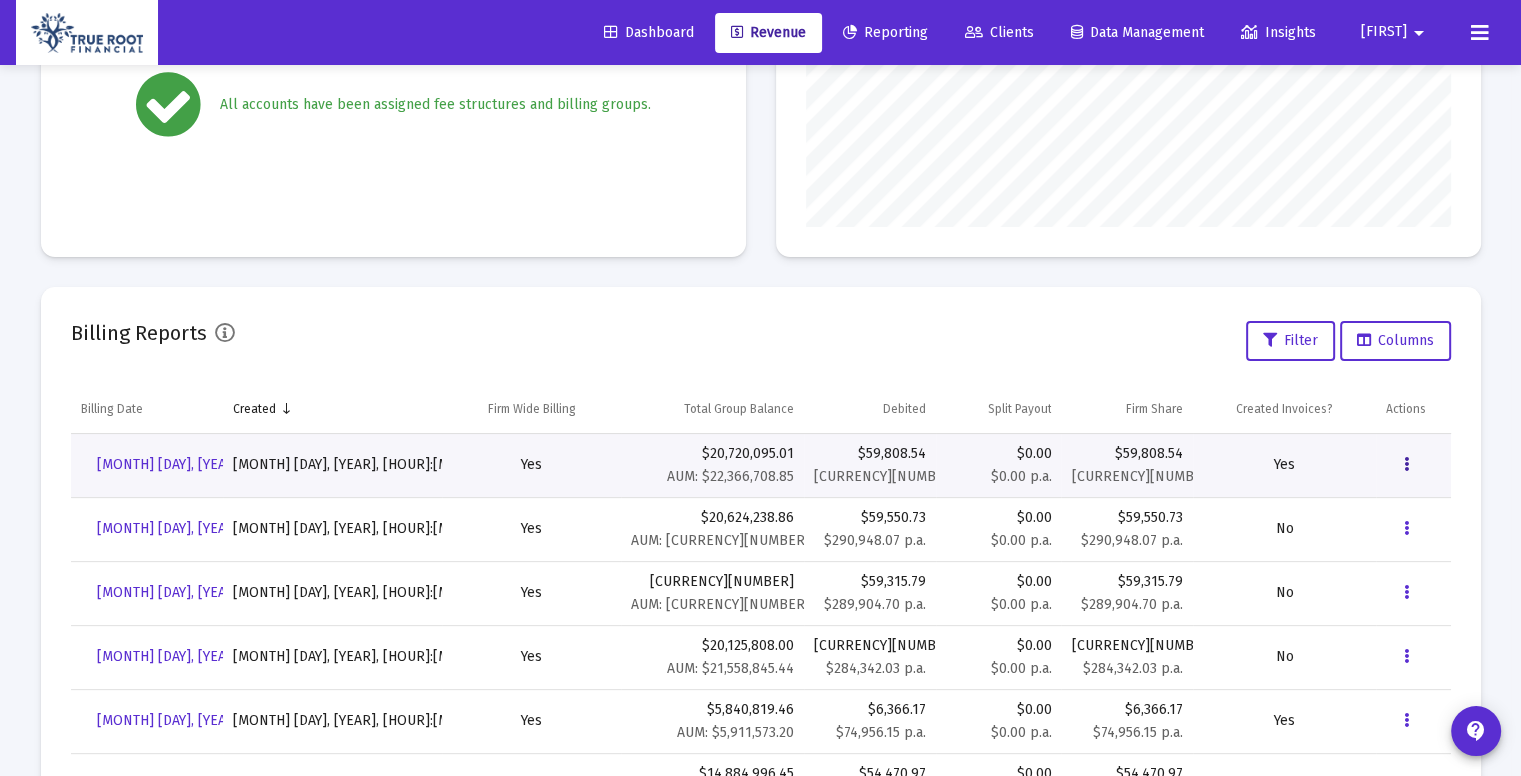 scroll, scrollTop: 0, scrollLeft: 0, axis: both 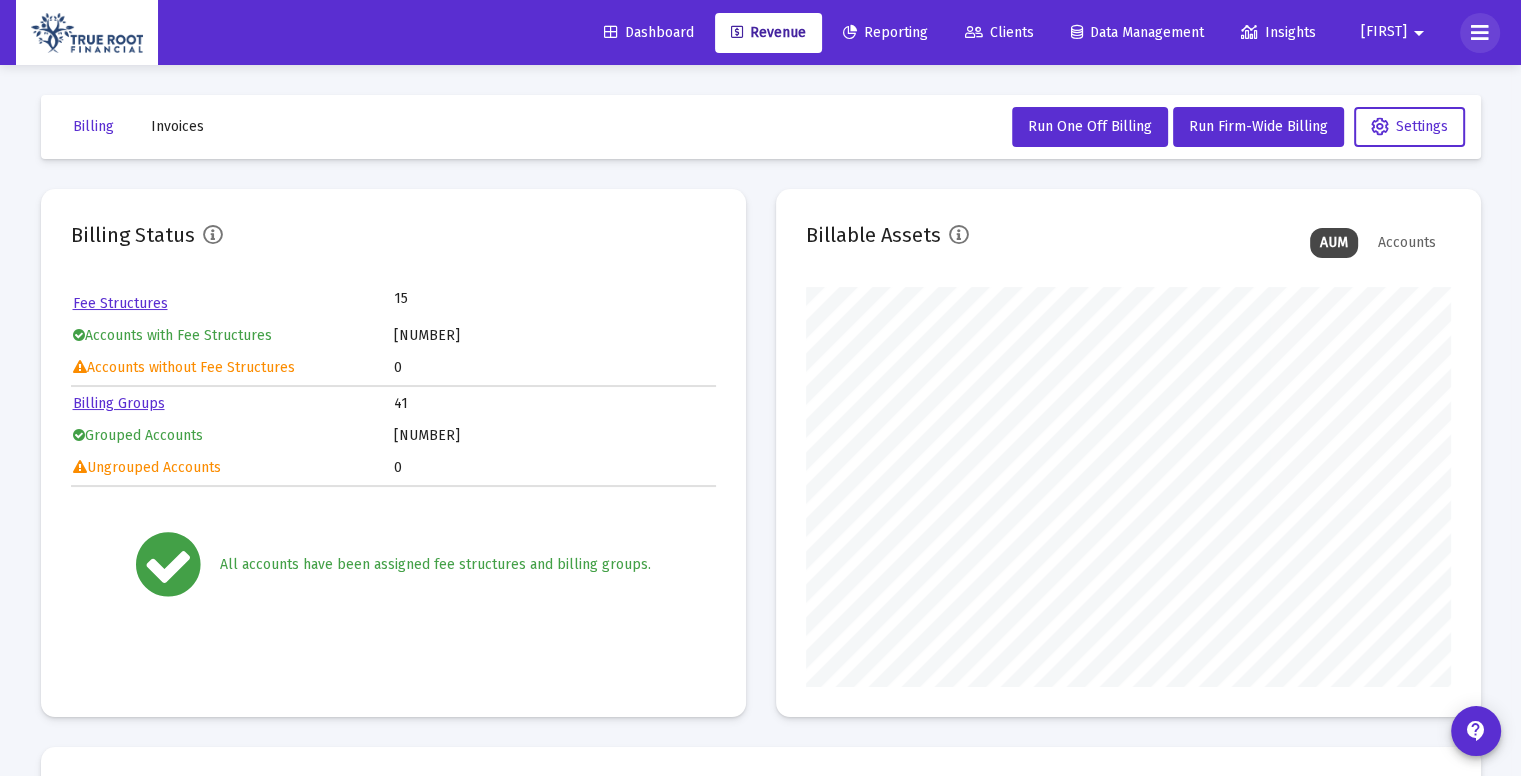 click at bounding box center (1480, 33) 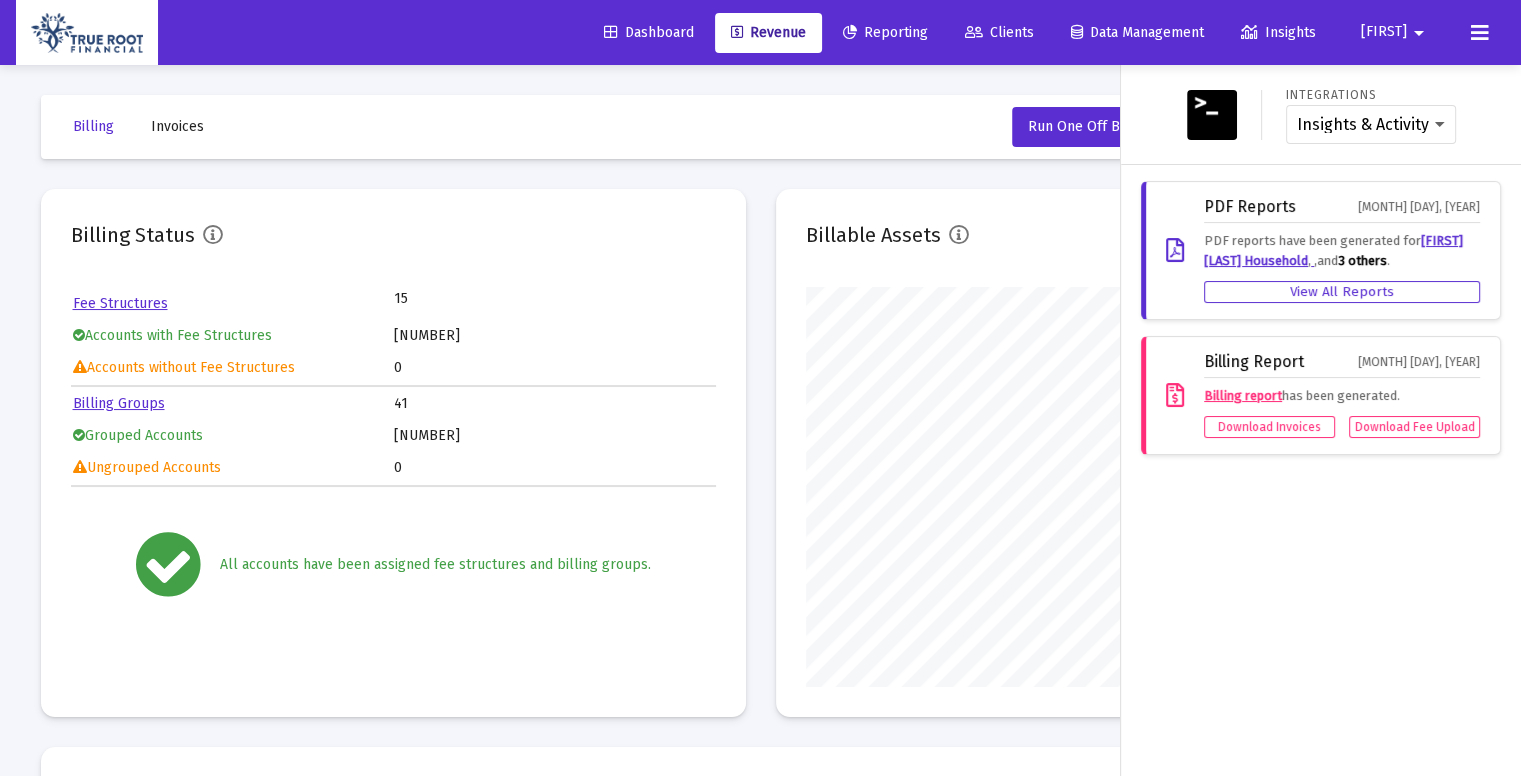 click at bounding box center [760, 388] 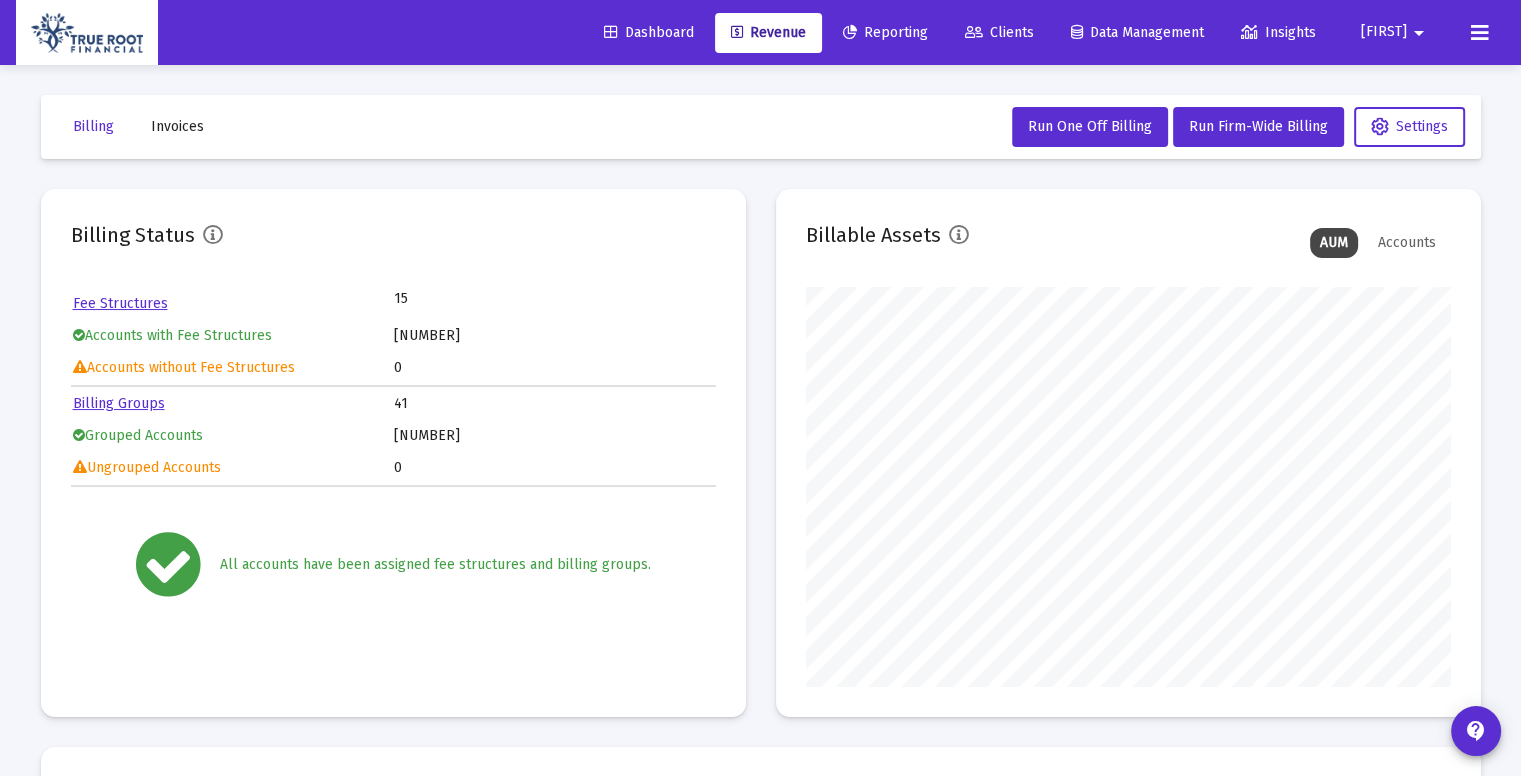 click on "arrow_drop_down" at bounding box center (1419, 33) 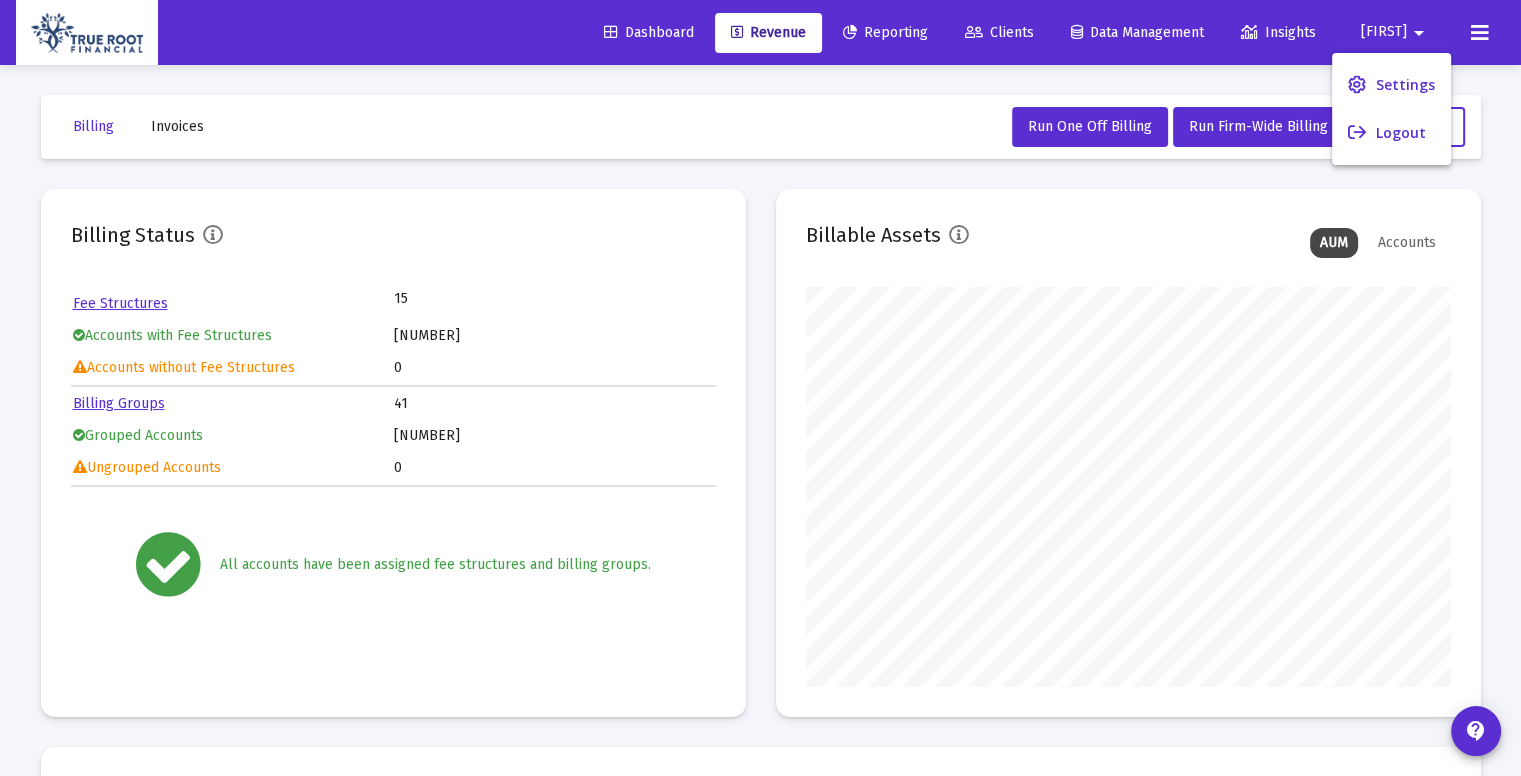 click at bounding box center [760, 388] 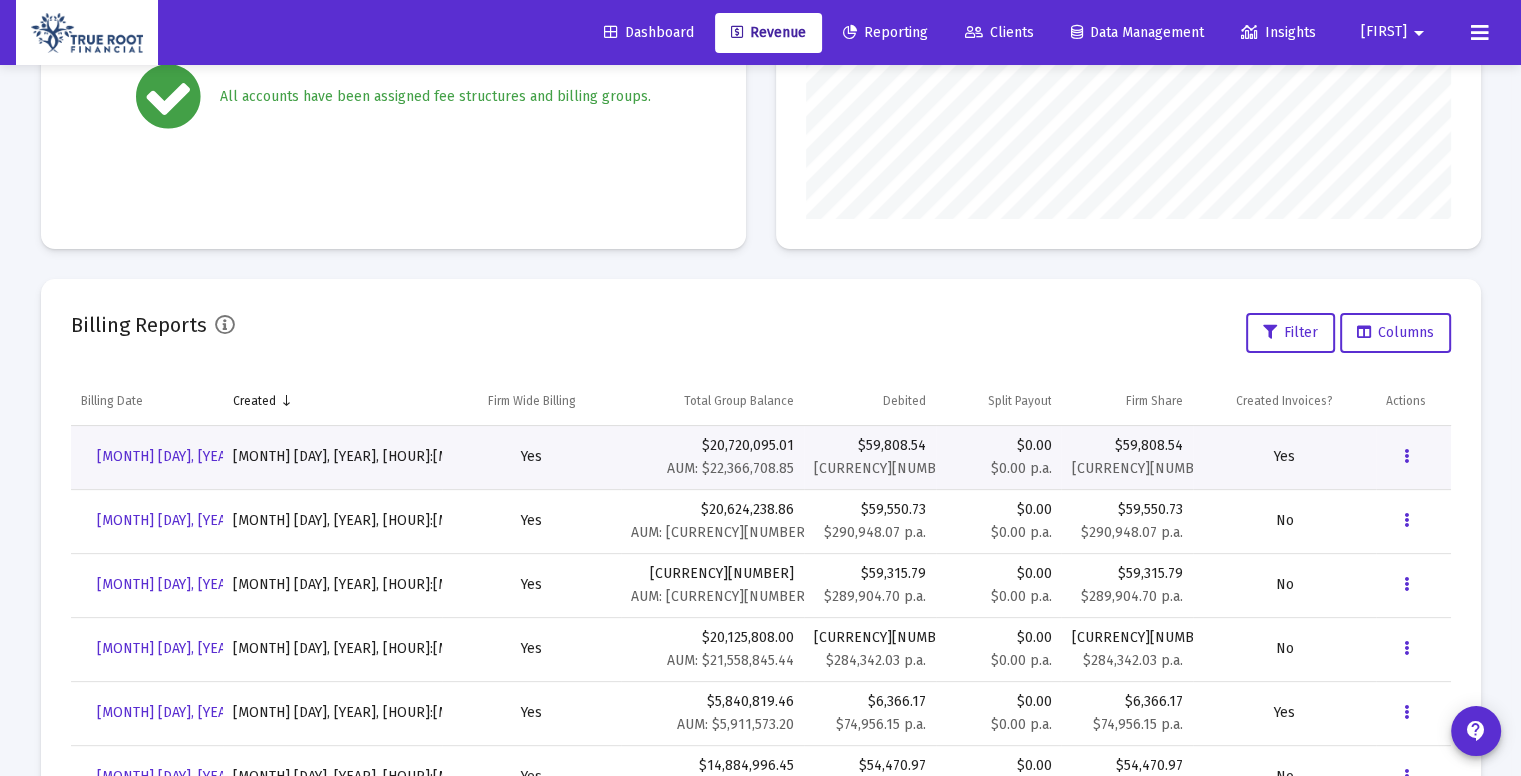 scroll, scrollTop: 0, scrollLeft: 0, axis: both 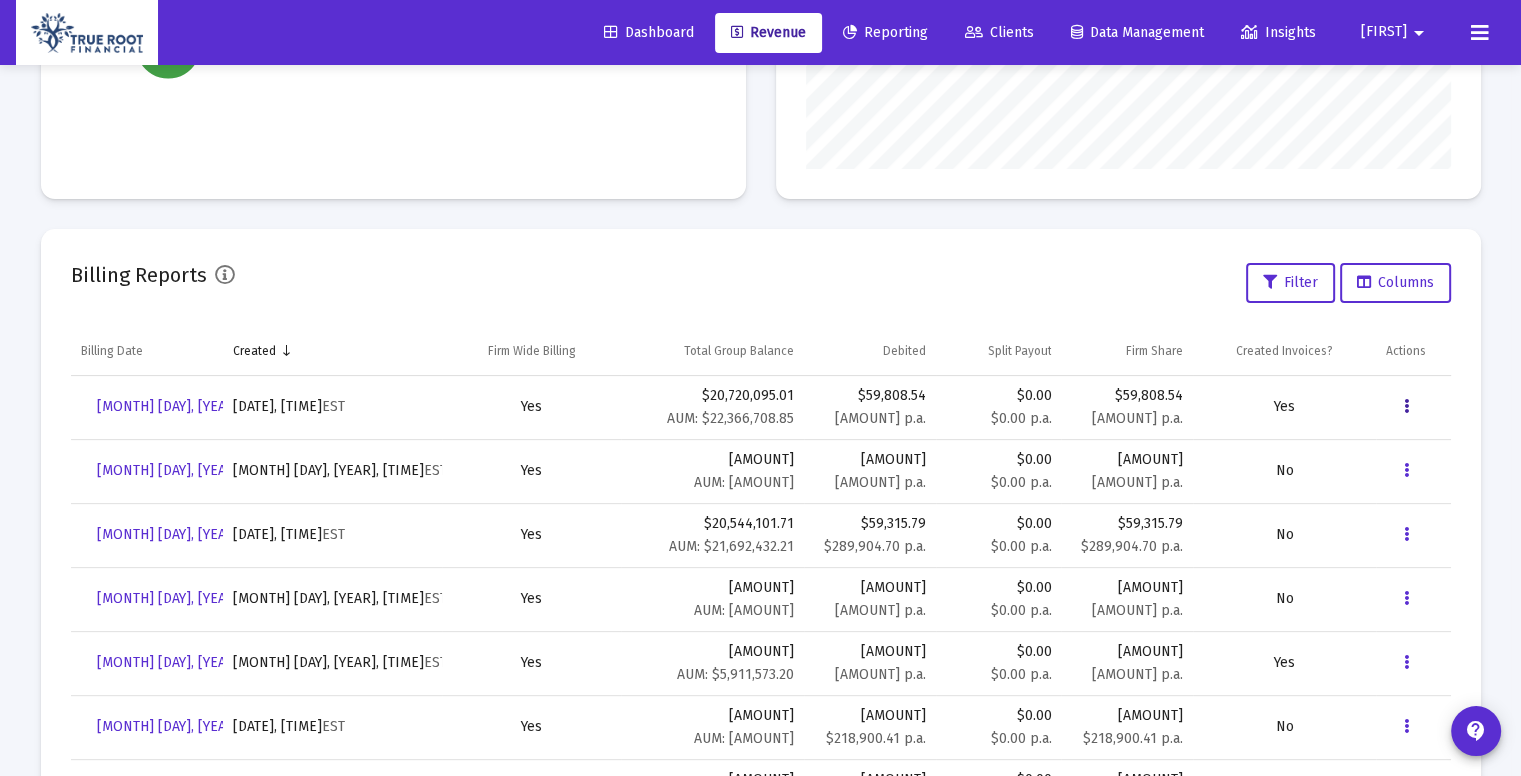 click at bounding box center (1406, 407) 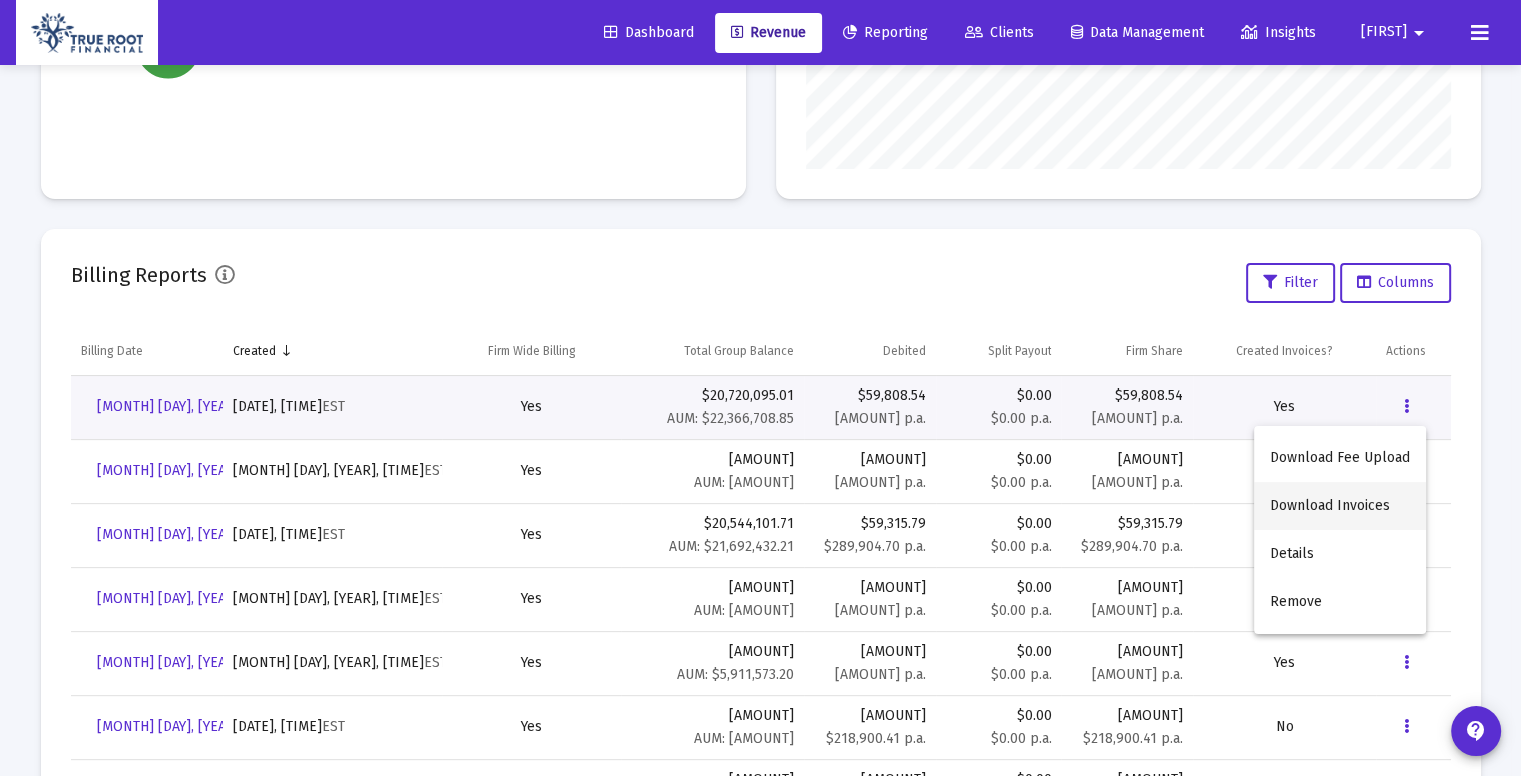 click on "Download Invoices" at bounding box center [1340, 506] 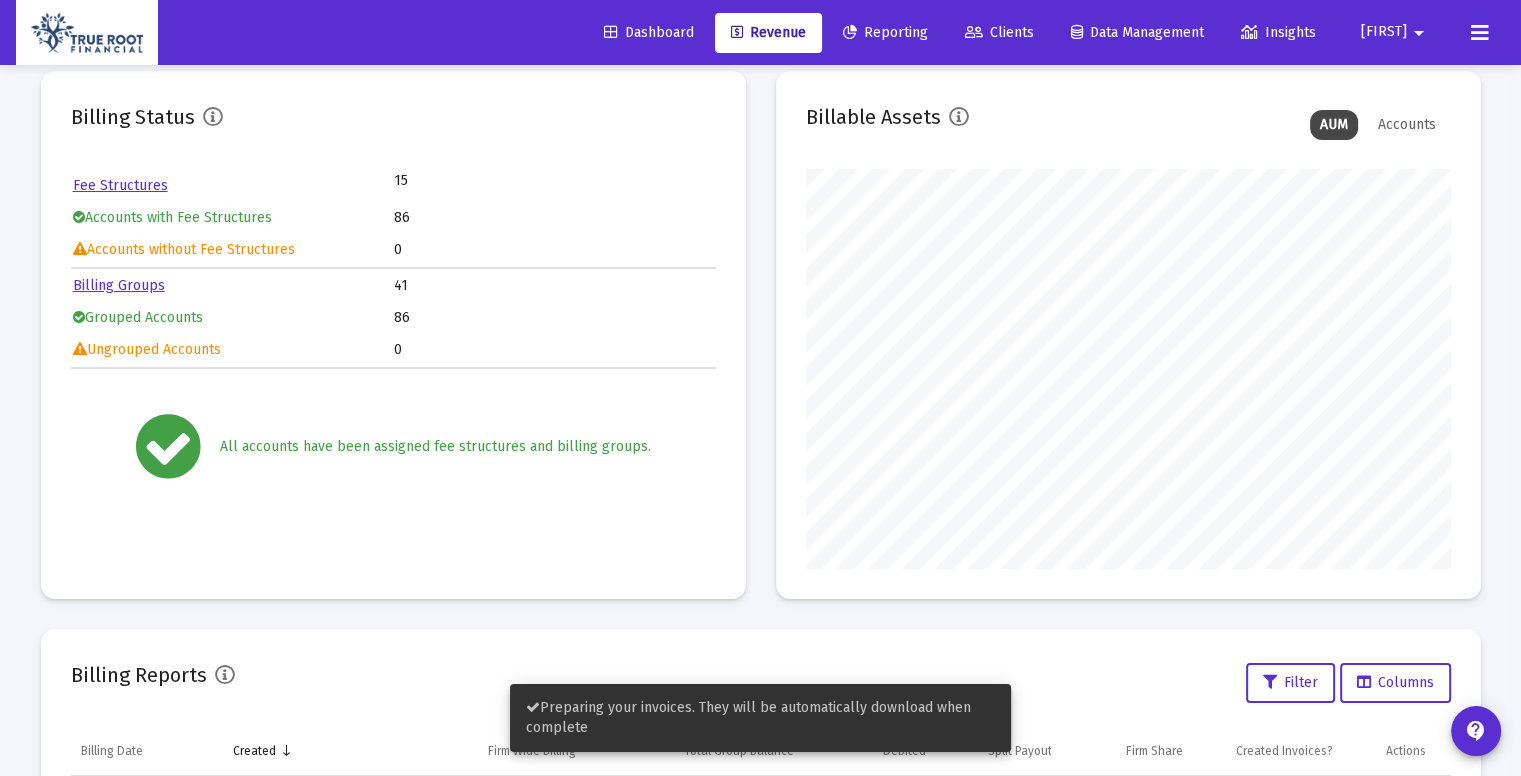 scroll, scrollTop: 0, scrollLeft: 0, axis: both 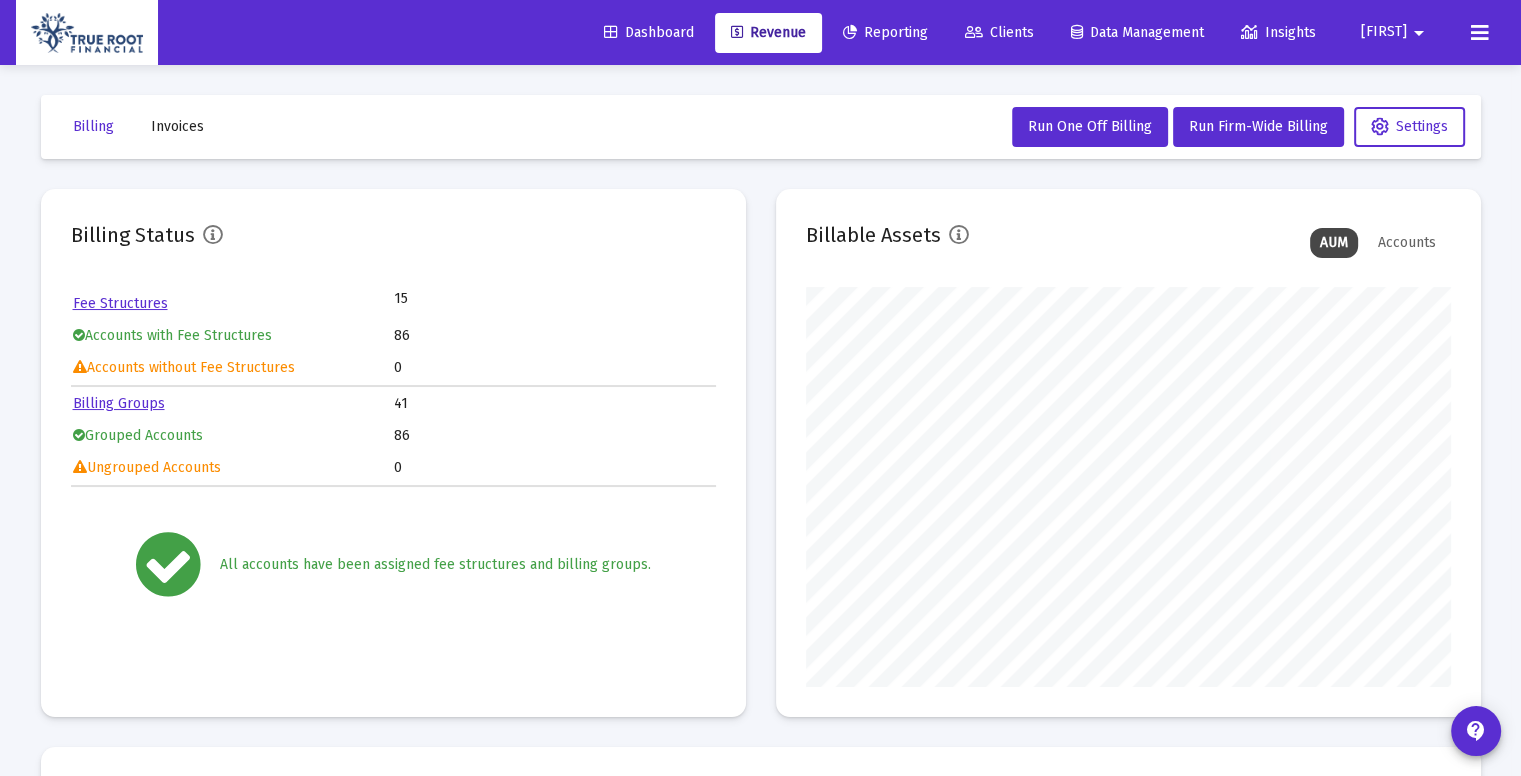 click on "Billing Status  Fee Structures   15     Accounts with Fee Structures   86     Accounts without Fee Structures   0   Billing Groups   41     Grouped Accounts   86     Ungrouped Accounts   0  All accounts have been assigned fee structures and billing groups. Billable Assets AUM Accounts" at bounding box center (761, 453) 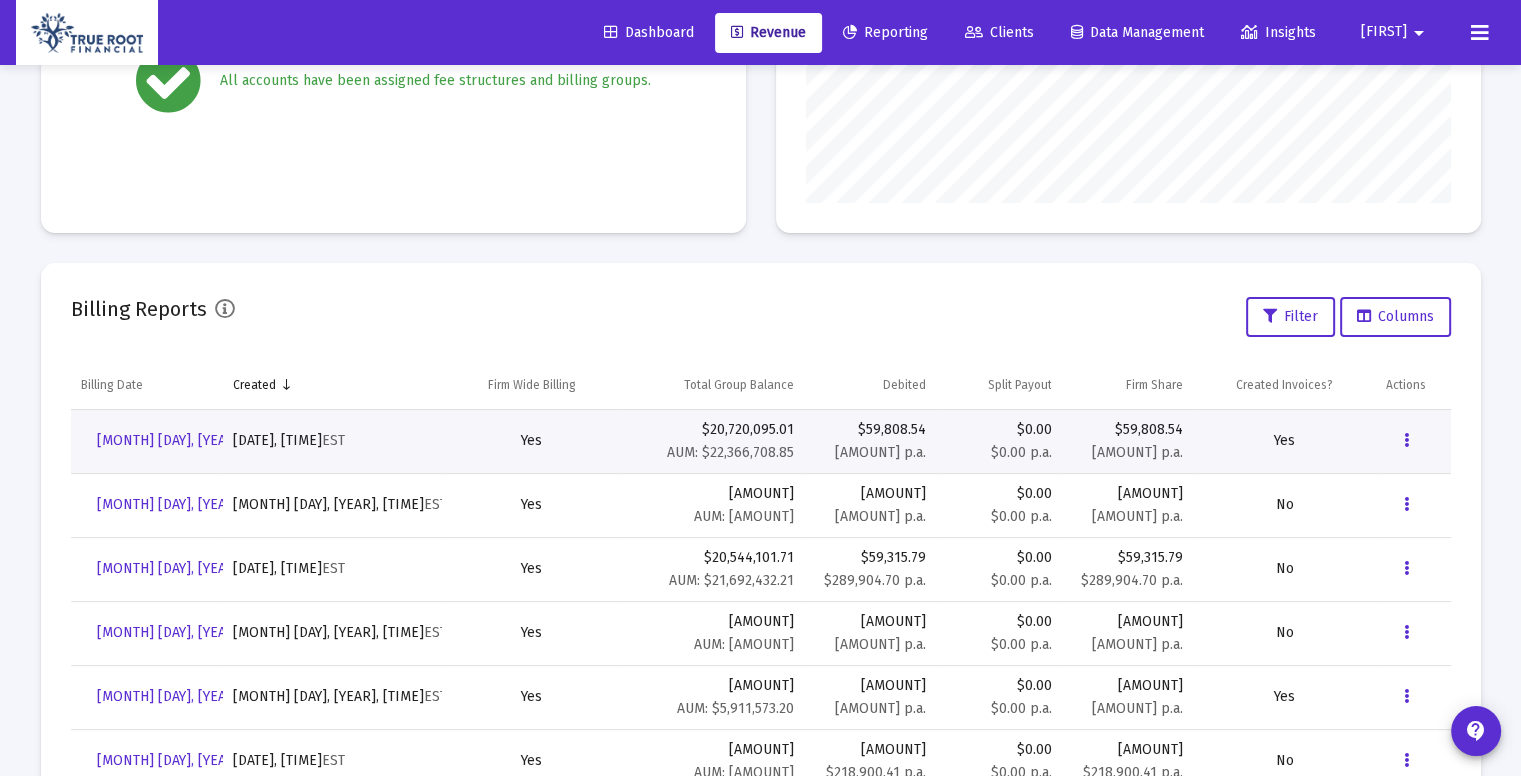 scroll, scrollTop: 490, scrollLeft: 0, axis: vertical 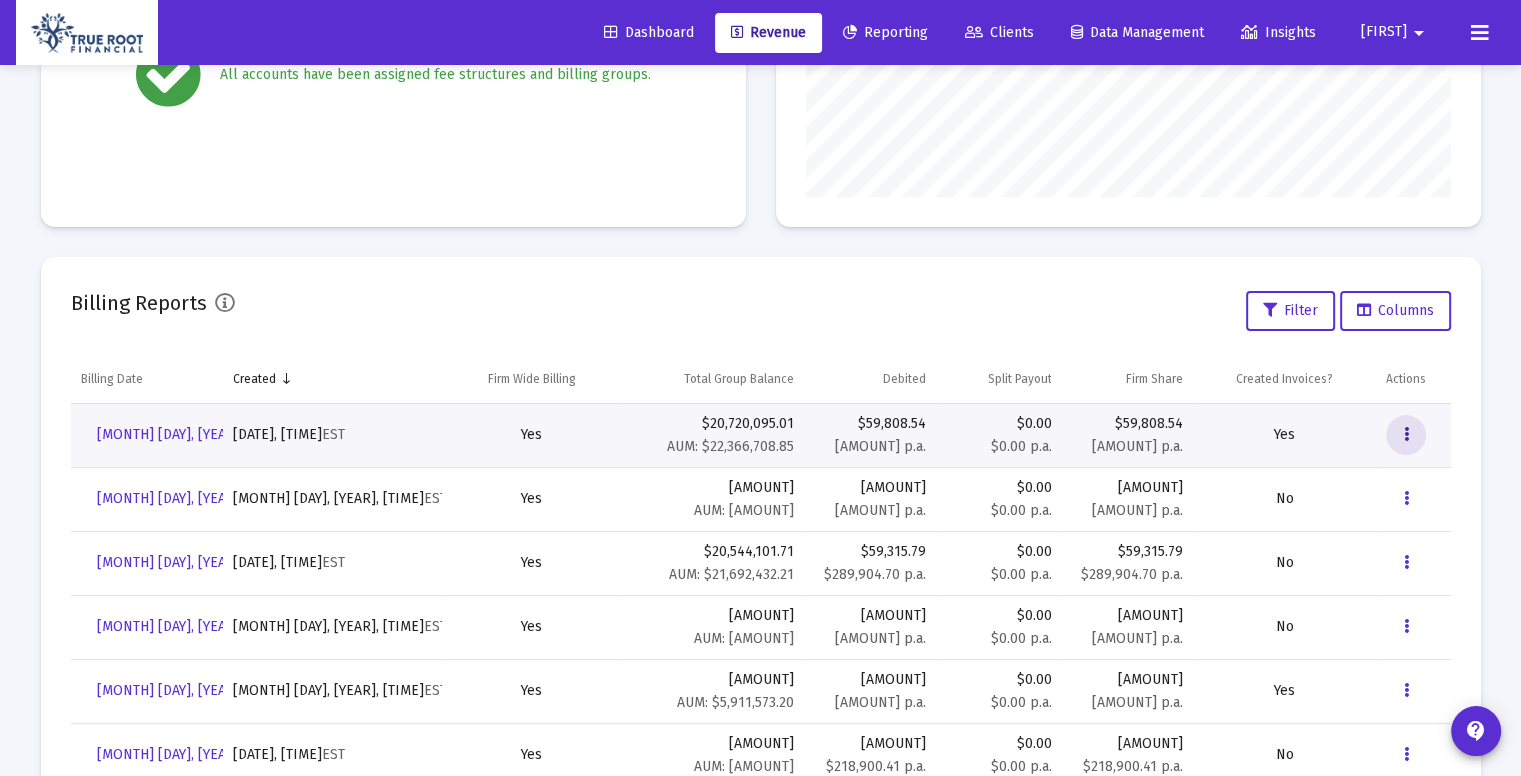 click at bounding box center [1406, 435] 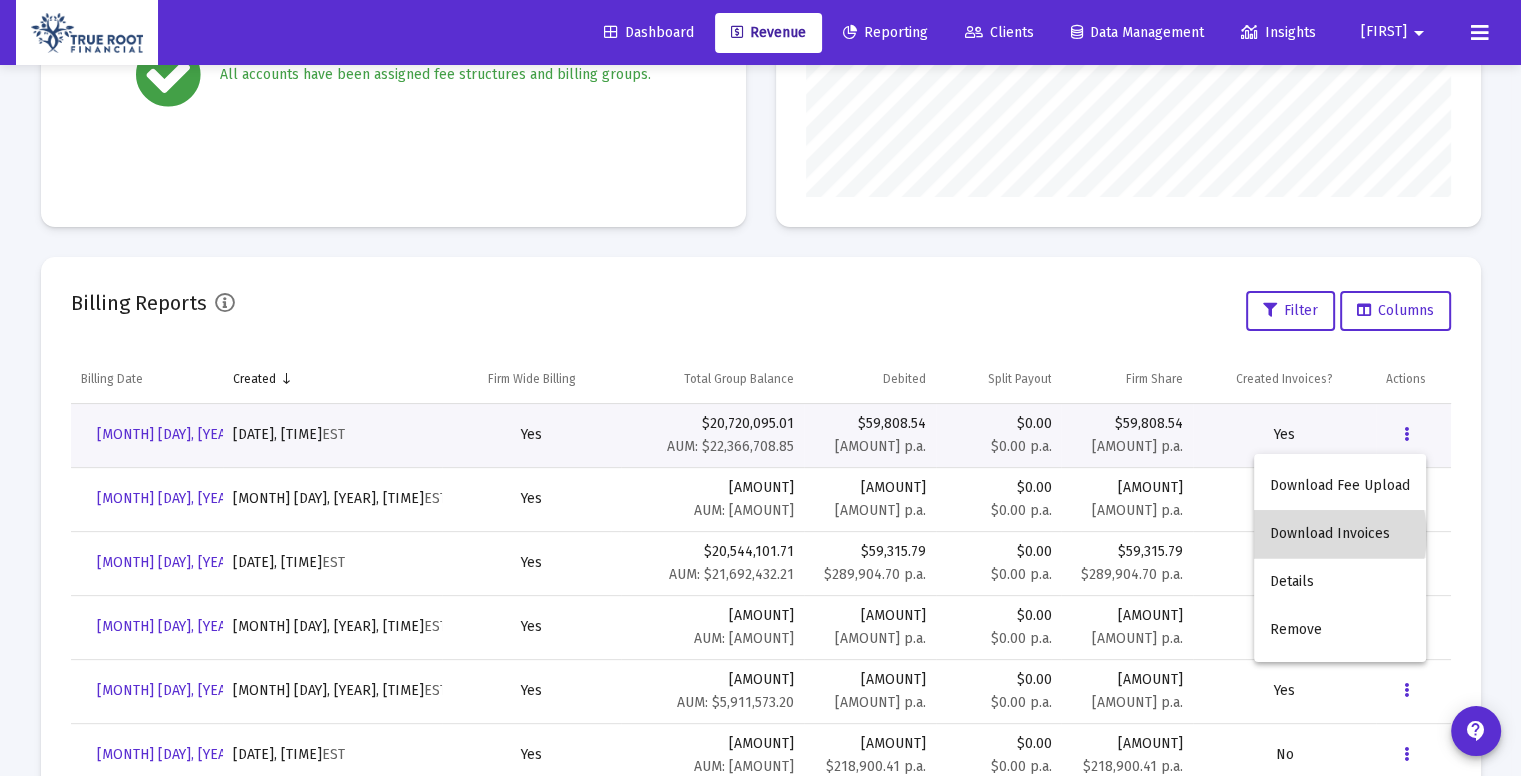 click on "Download Invoices" at bounding box center [1340, 534] 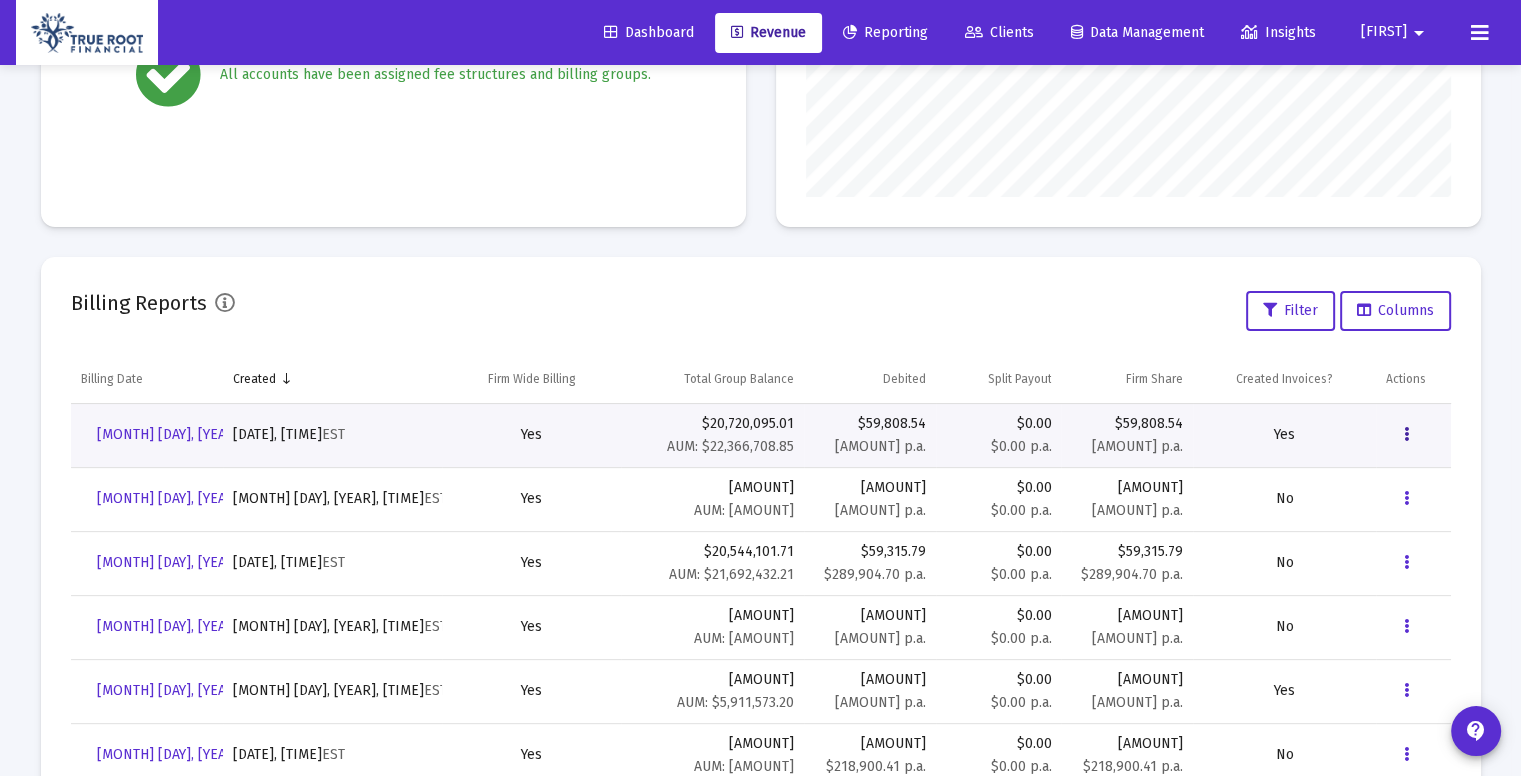 scroll, scrollTop: 0, scrollLeft: 0, axis: both 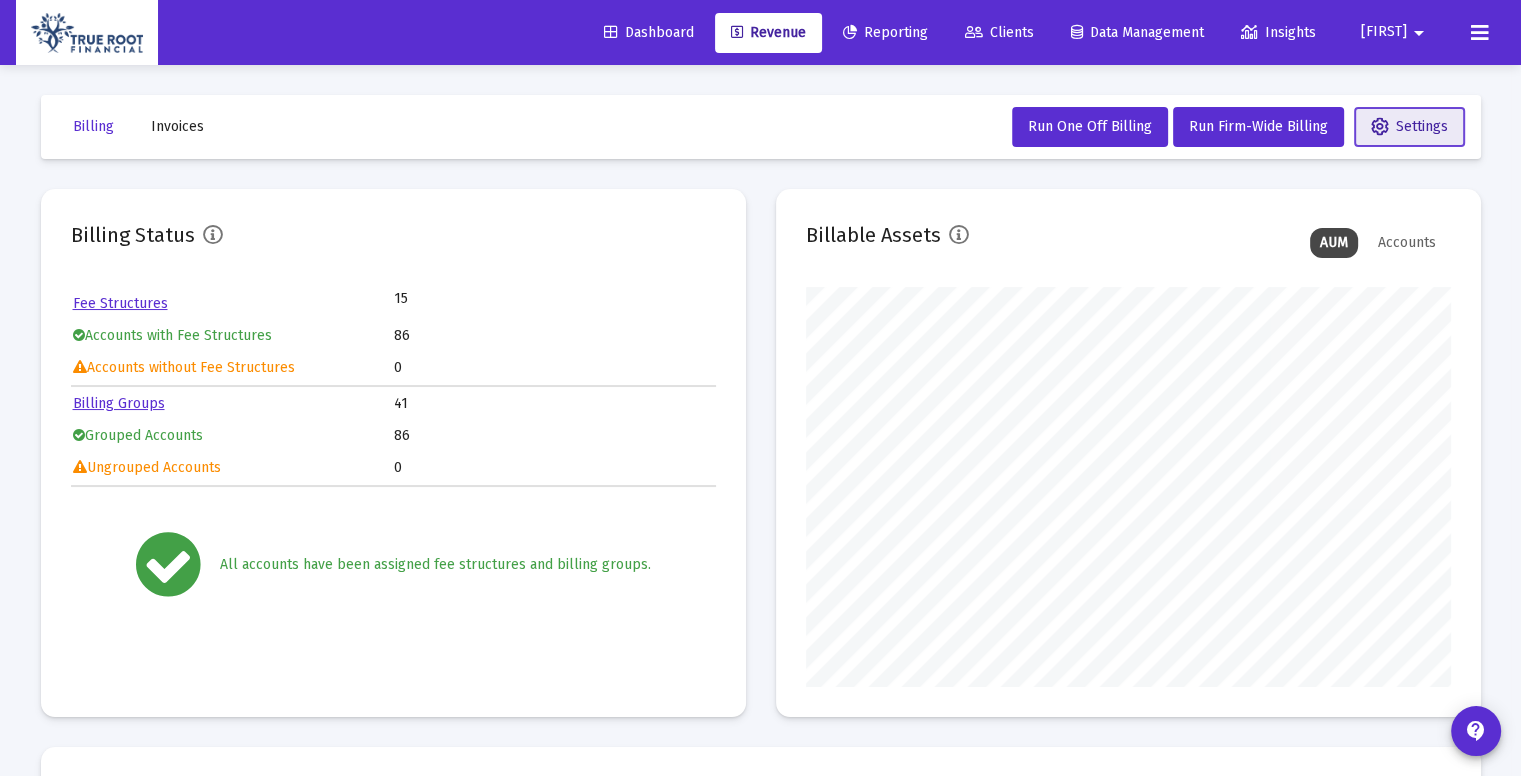 click on "Settings" at bounding box center (1409, 126) 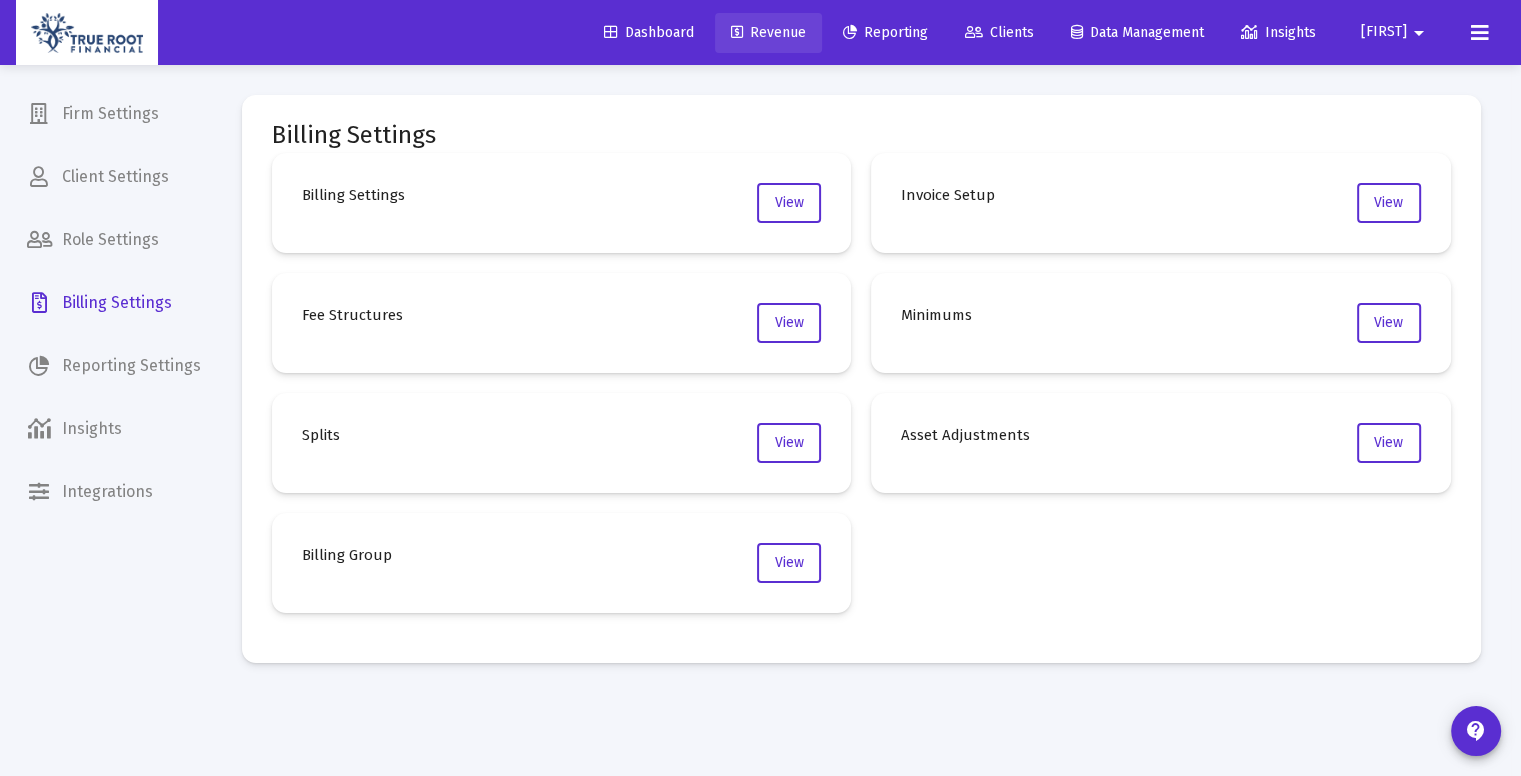 click on "Revenue" at bounding box center (768, 32) 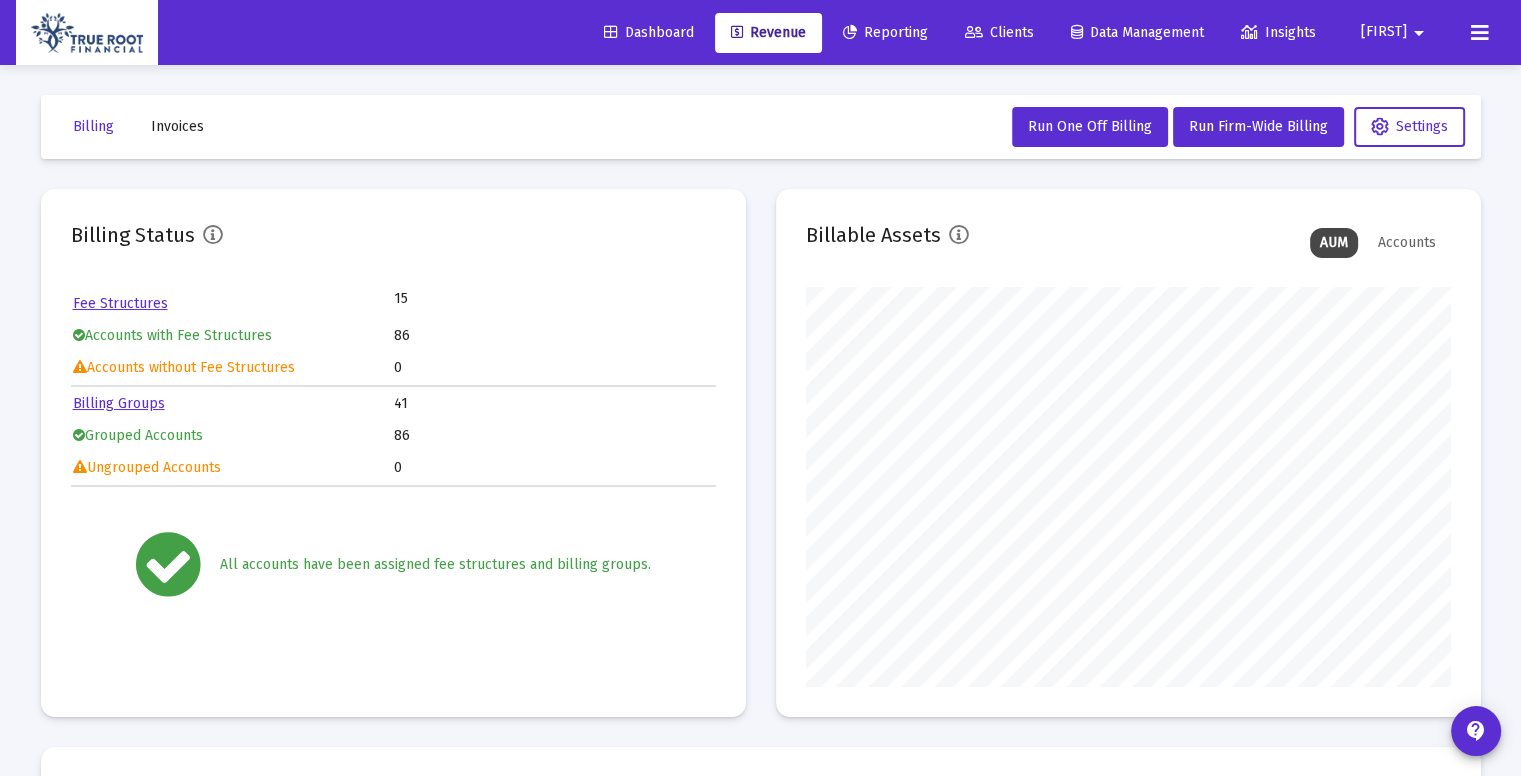 scroll, scrollTop: 999600, scrollLeft: 999355, axis: both 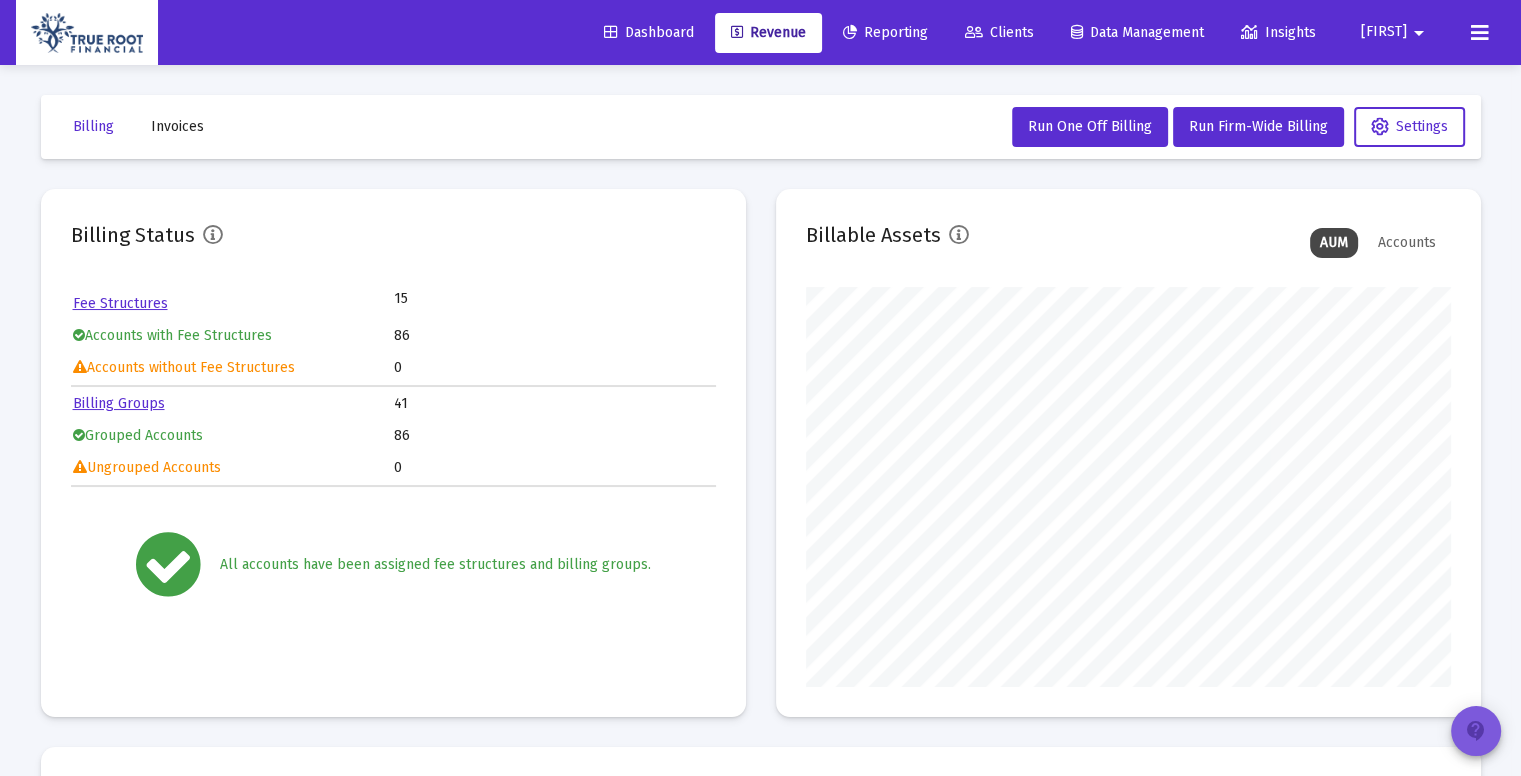 click on "contact_support" at bounding box center (1476, 731) 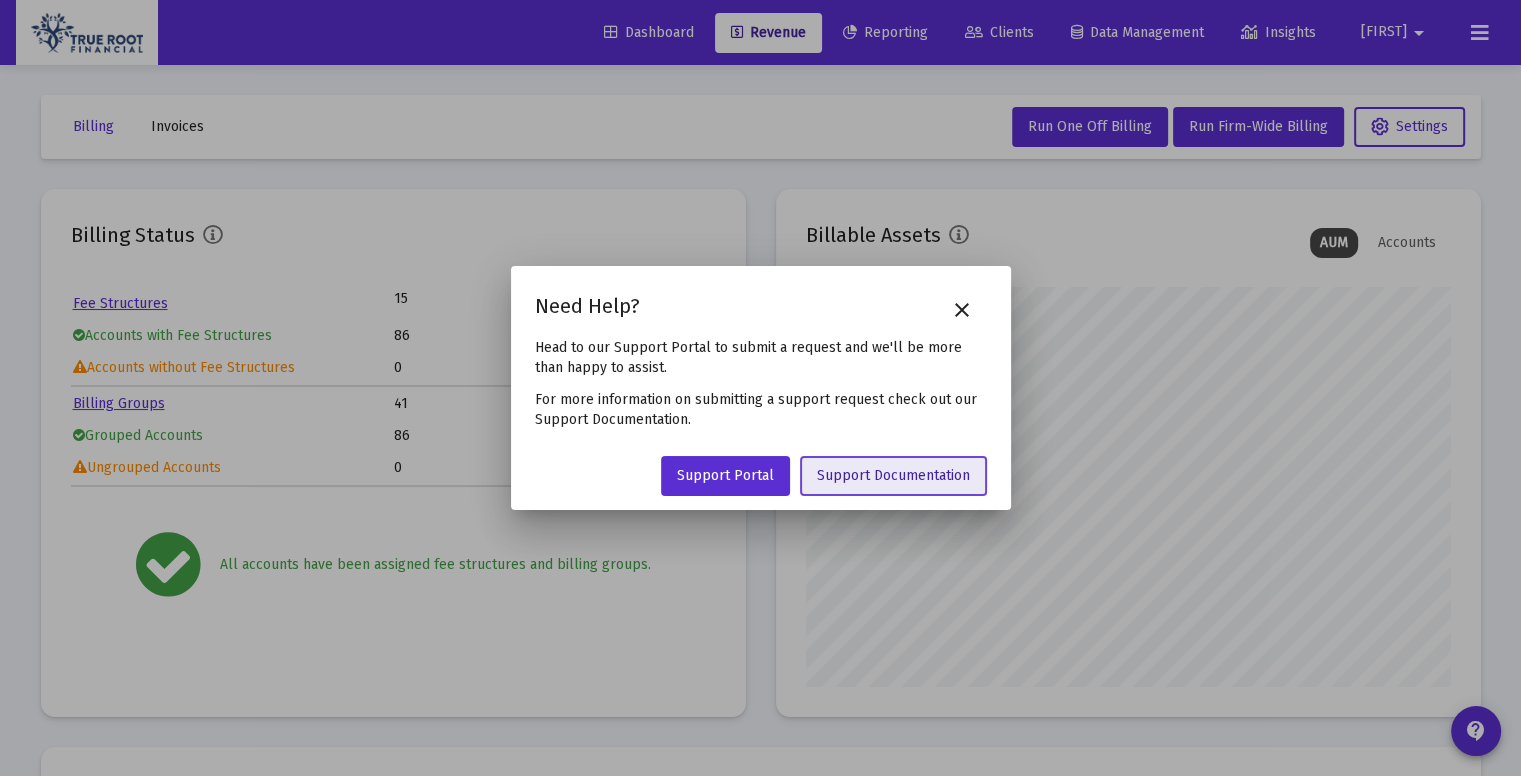 click on "Support Documentation" at bounding box center (893, 475) 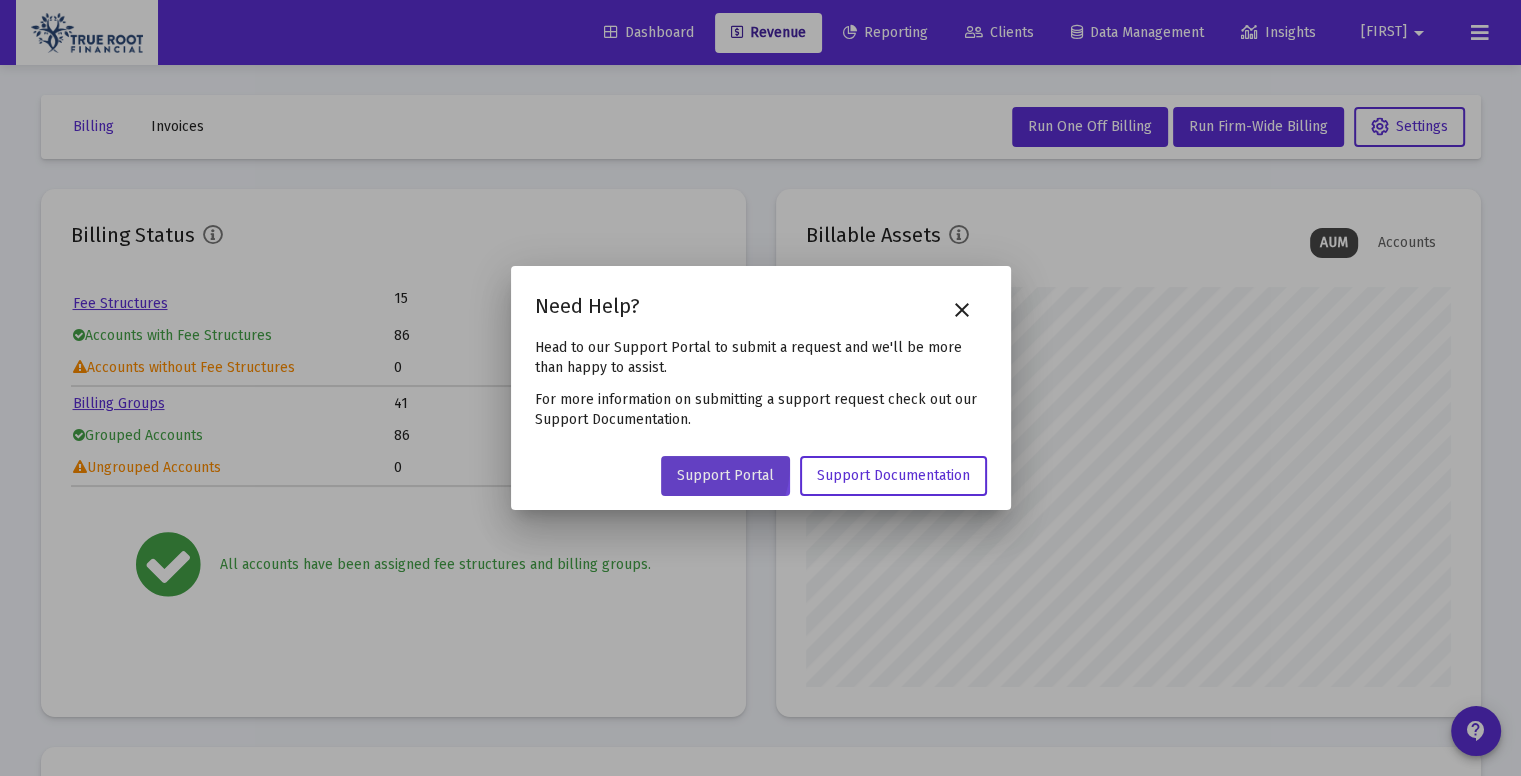 click on "Support Portal" at bounding box center [725, 476] 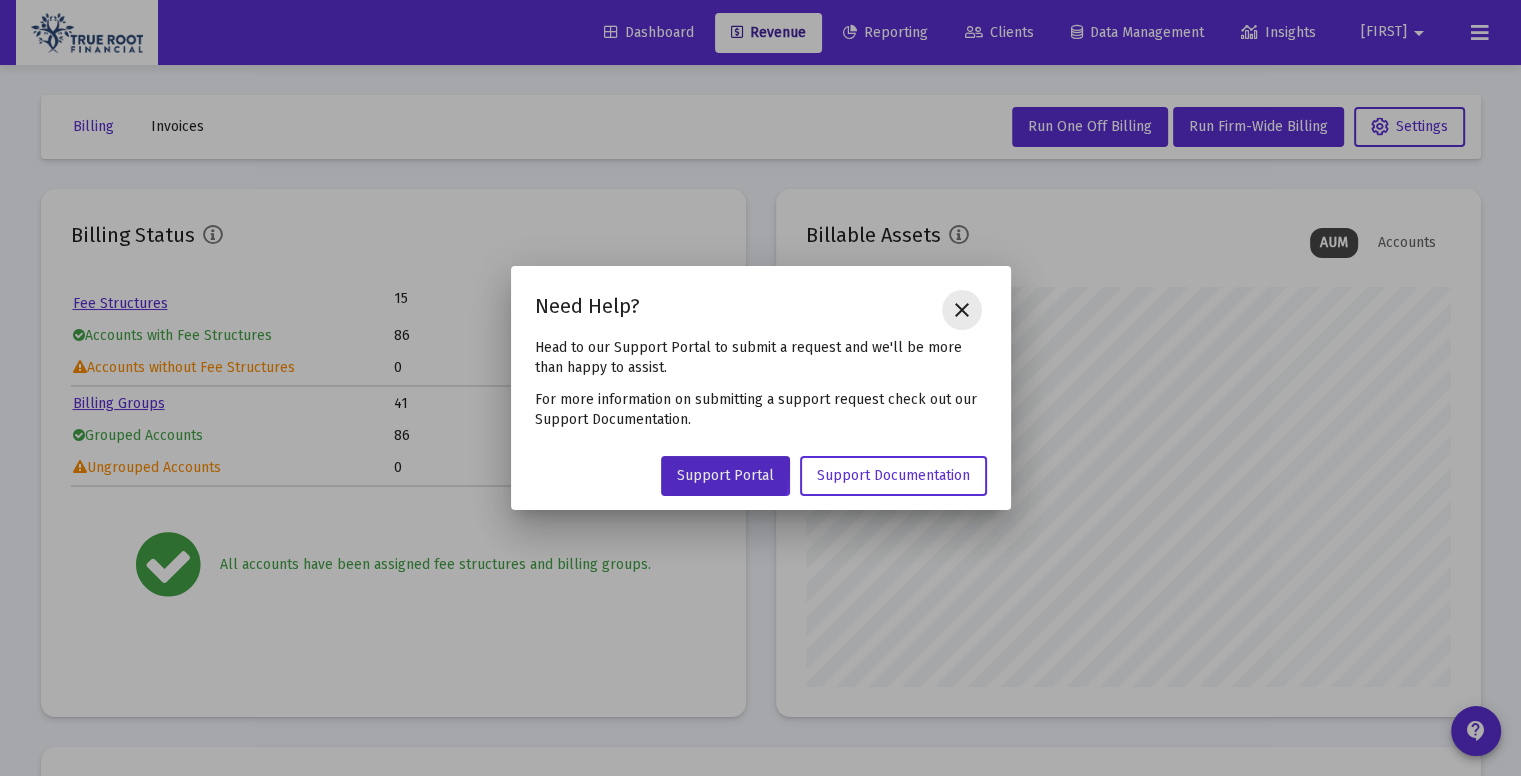 click on "close" at bounding box center (962, 310) 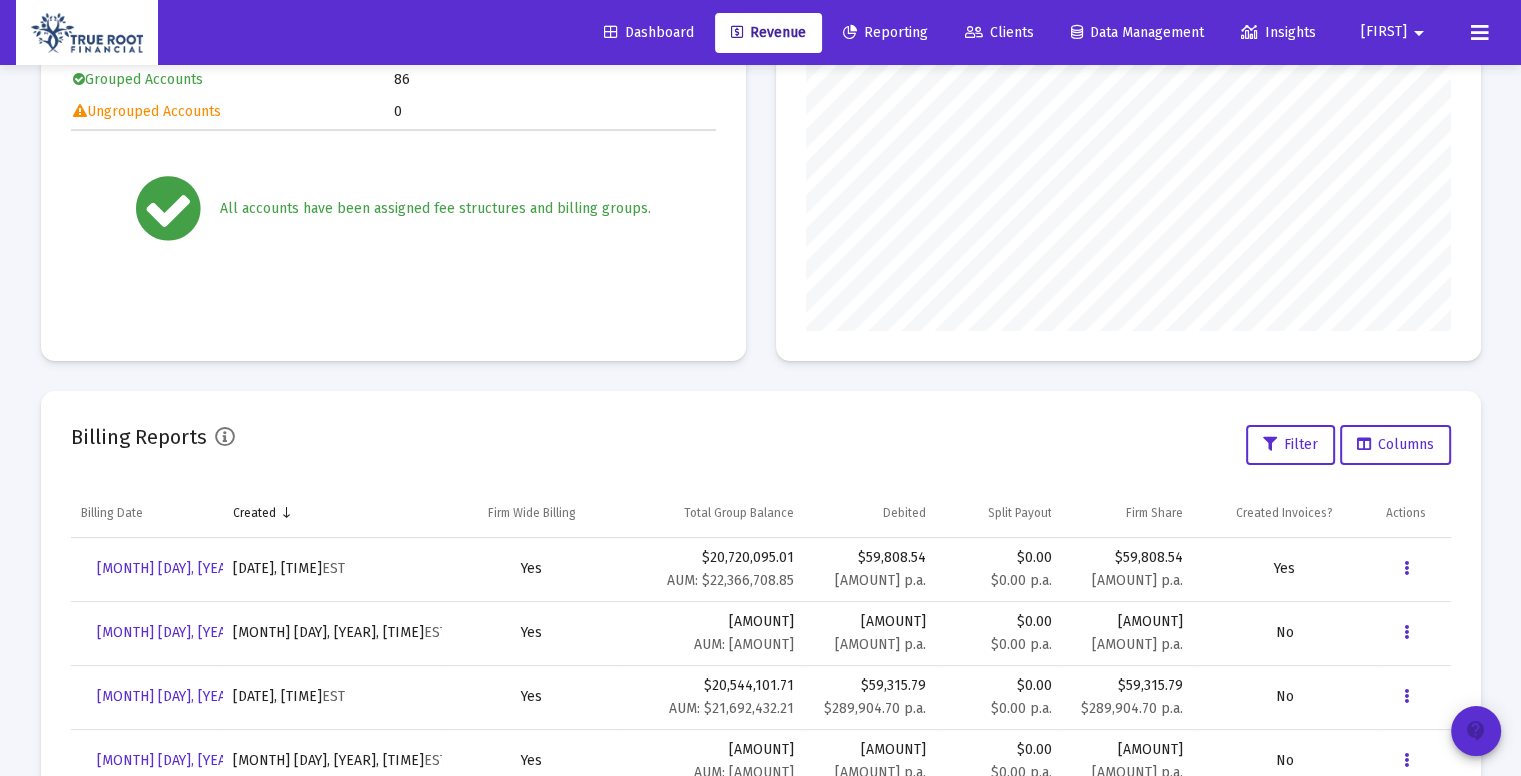 scroll, scrollTop: 456, scrollLeft: 0, axis: vertical 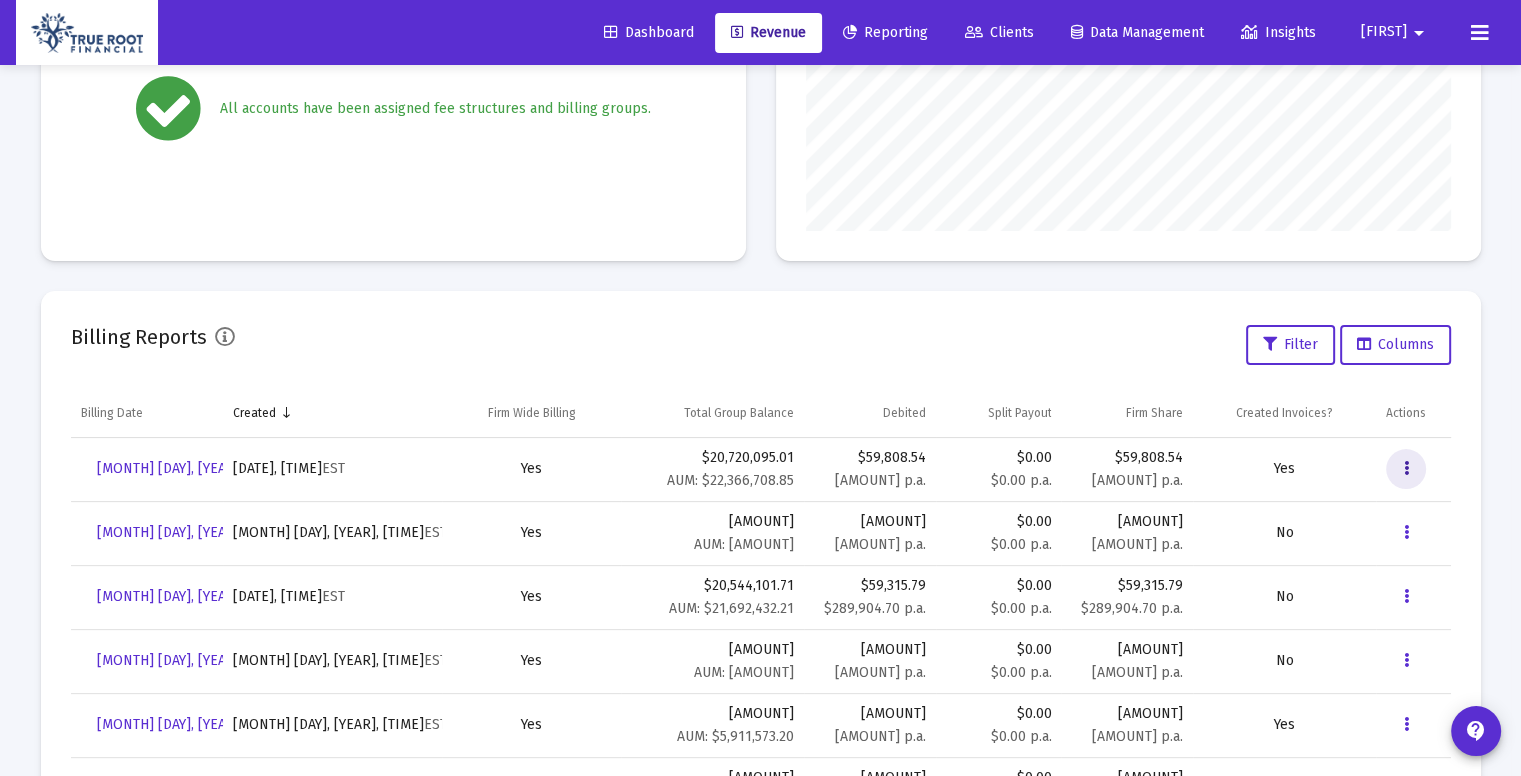 click at bounding box center (1406, 469) 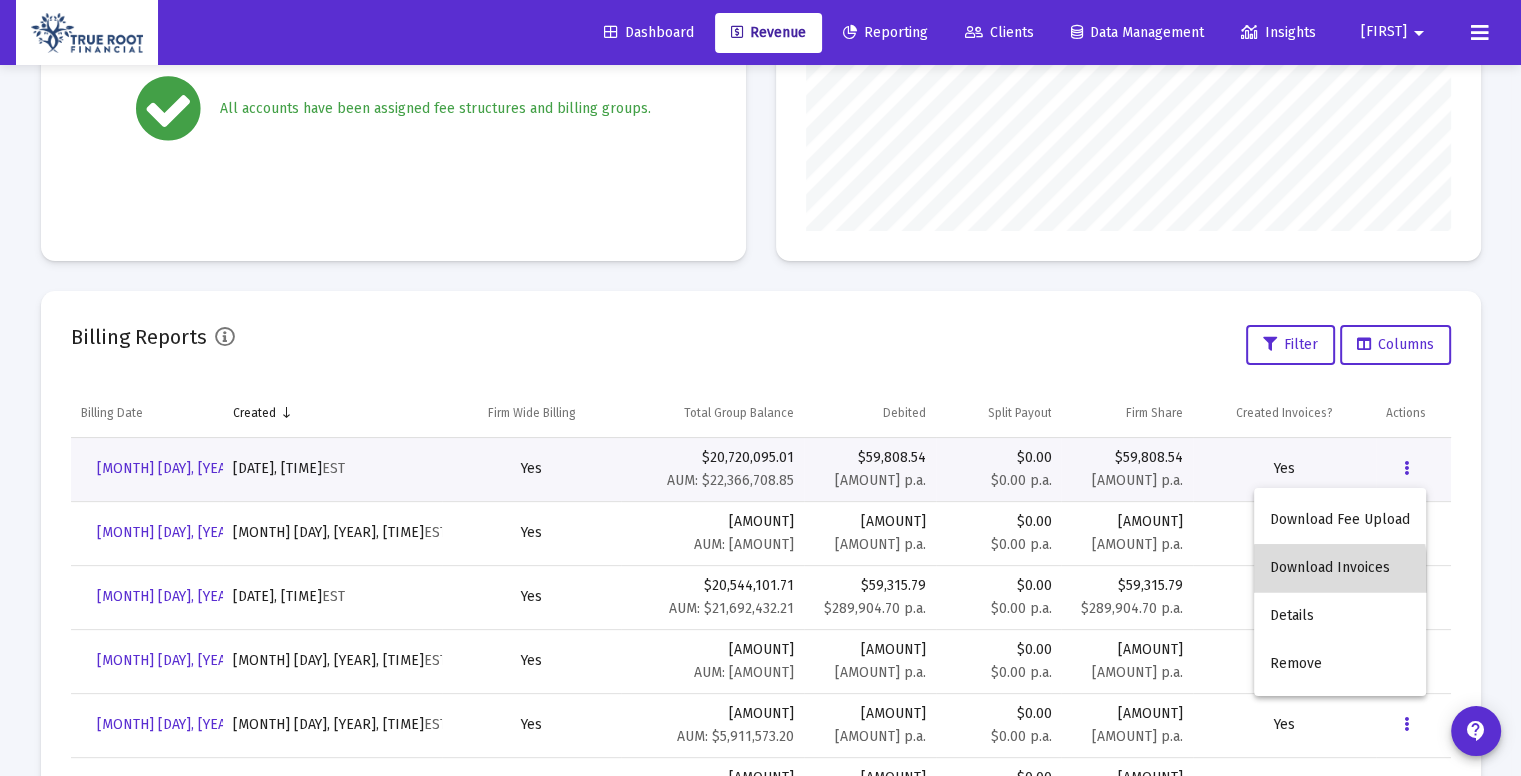 click on "Download Invoices" at bounding box center (1340, 568) 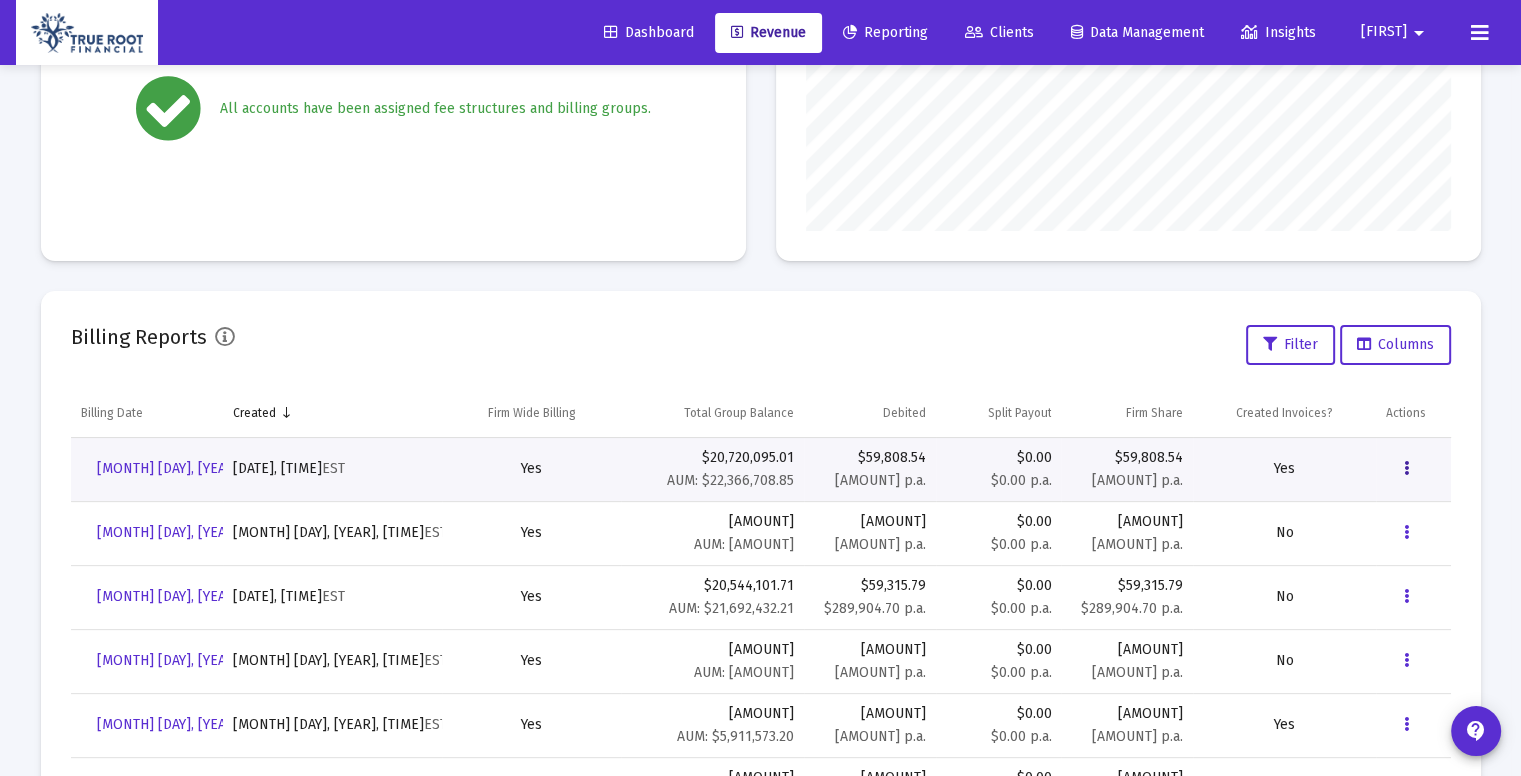 scroll, scrollTop: 0, scrollLeft: 0, axis: both 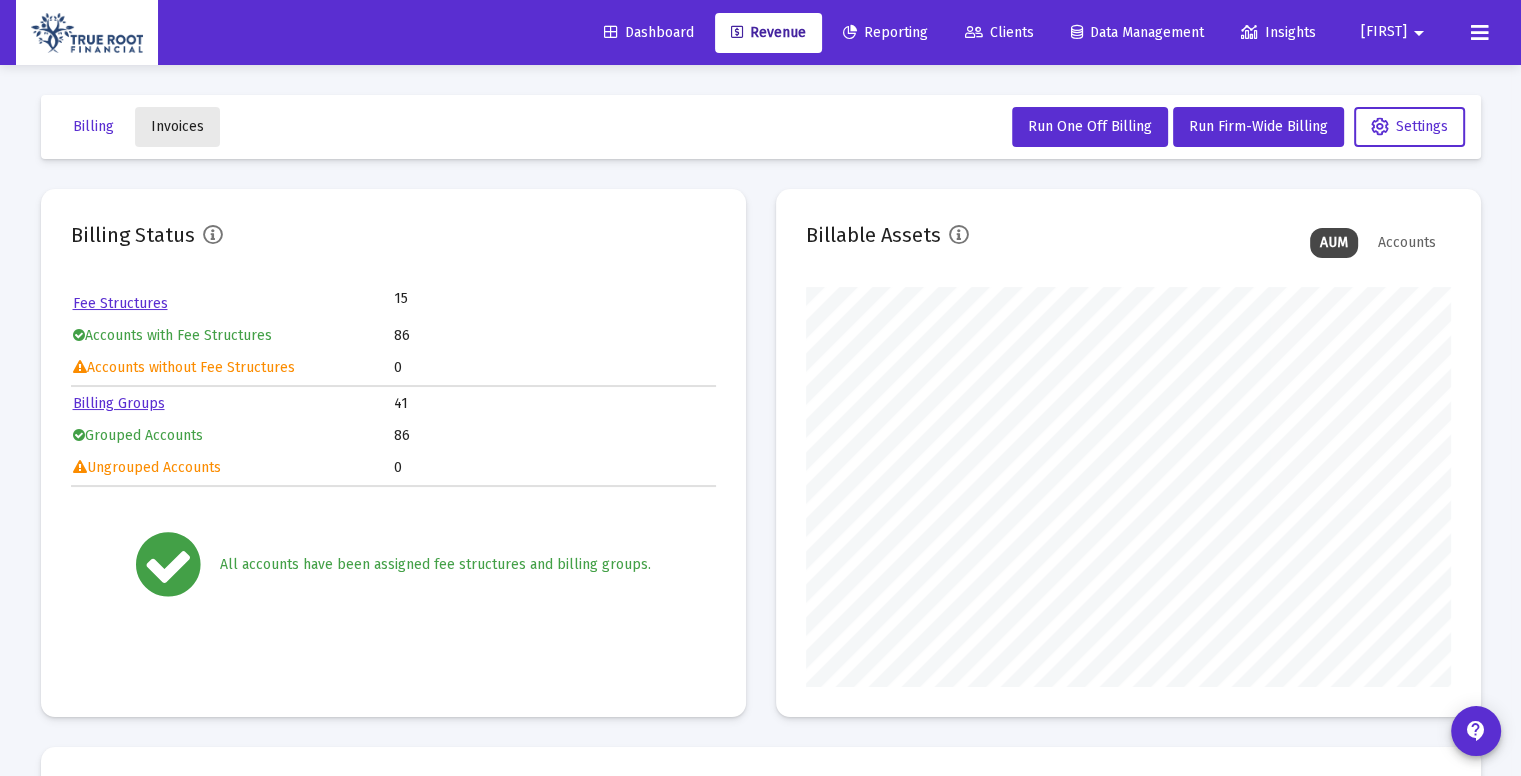 click on "Invoices" at bounding box center (177, 126) 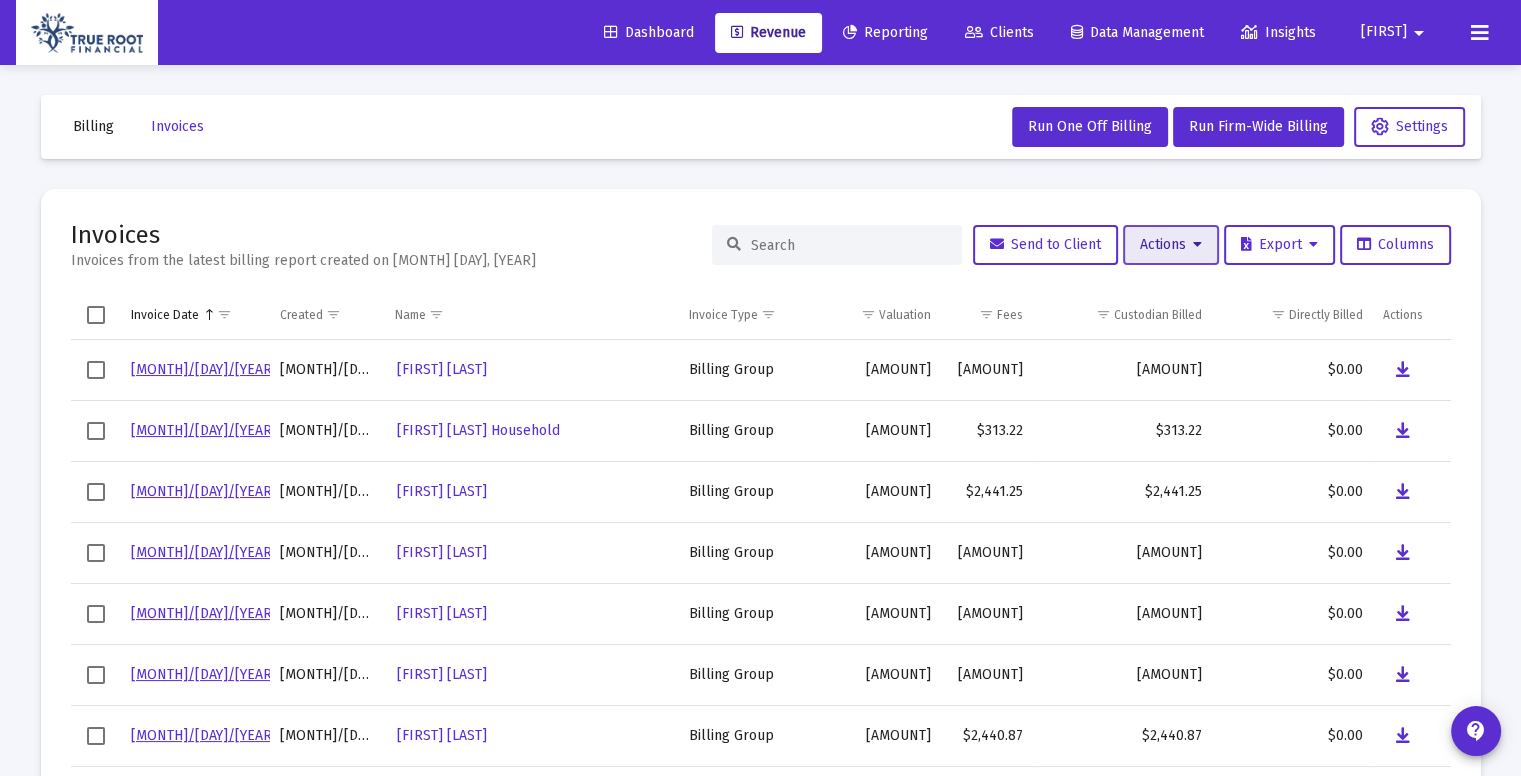 click at bounding box center [1197, 245] 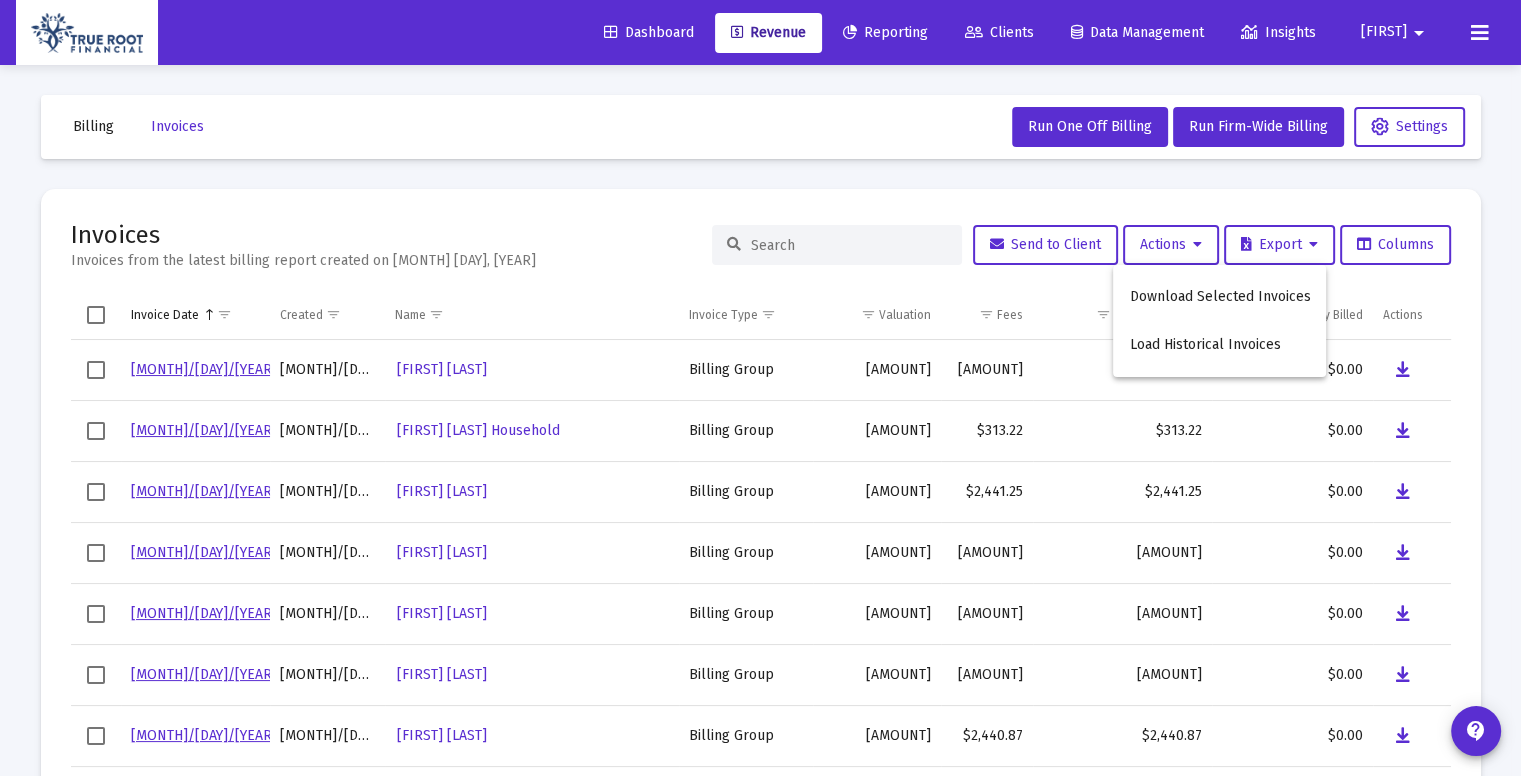 click at bounding box center [760, 388] 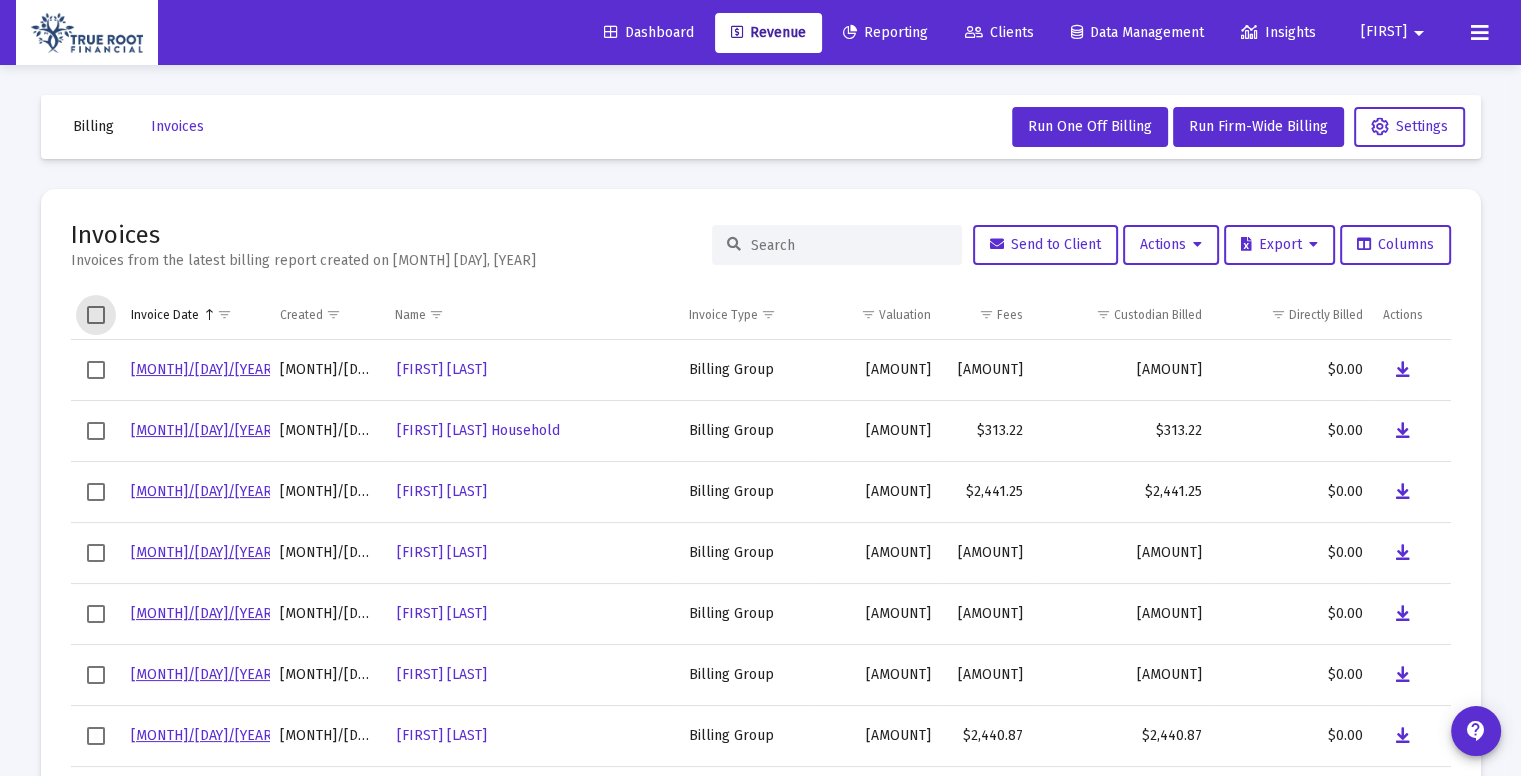 click at bounding box center (96, 315) 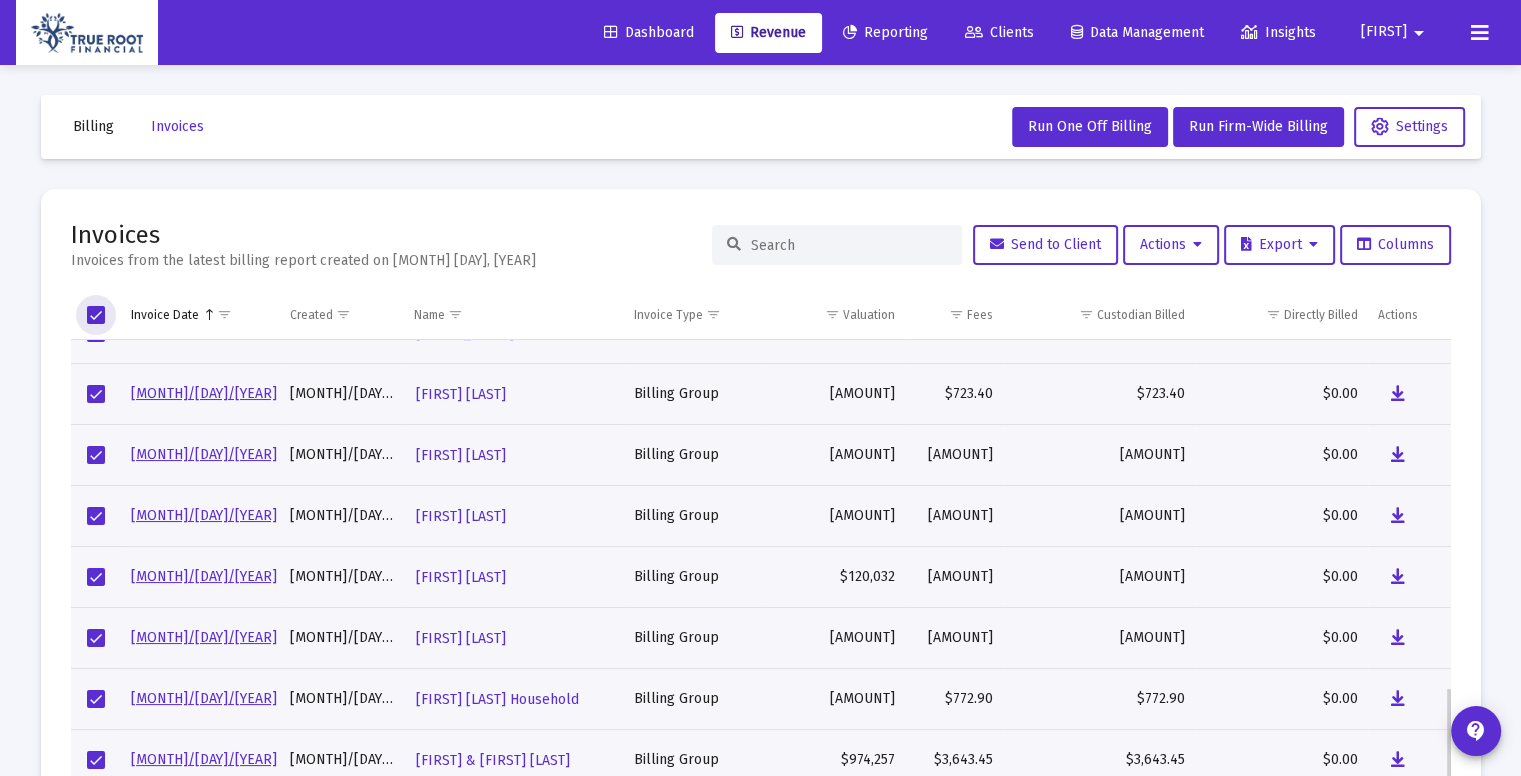 scroll, scrollTop: 1492, scrollLeft: 0, axis: vertical 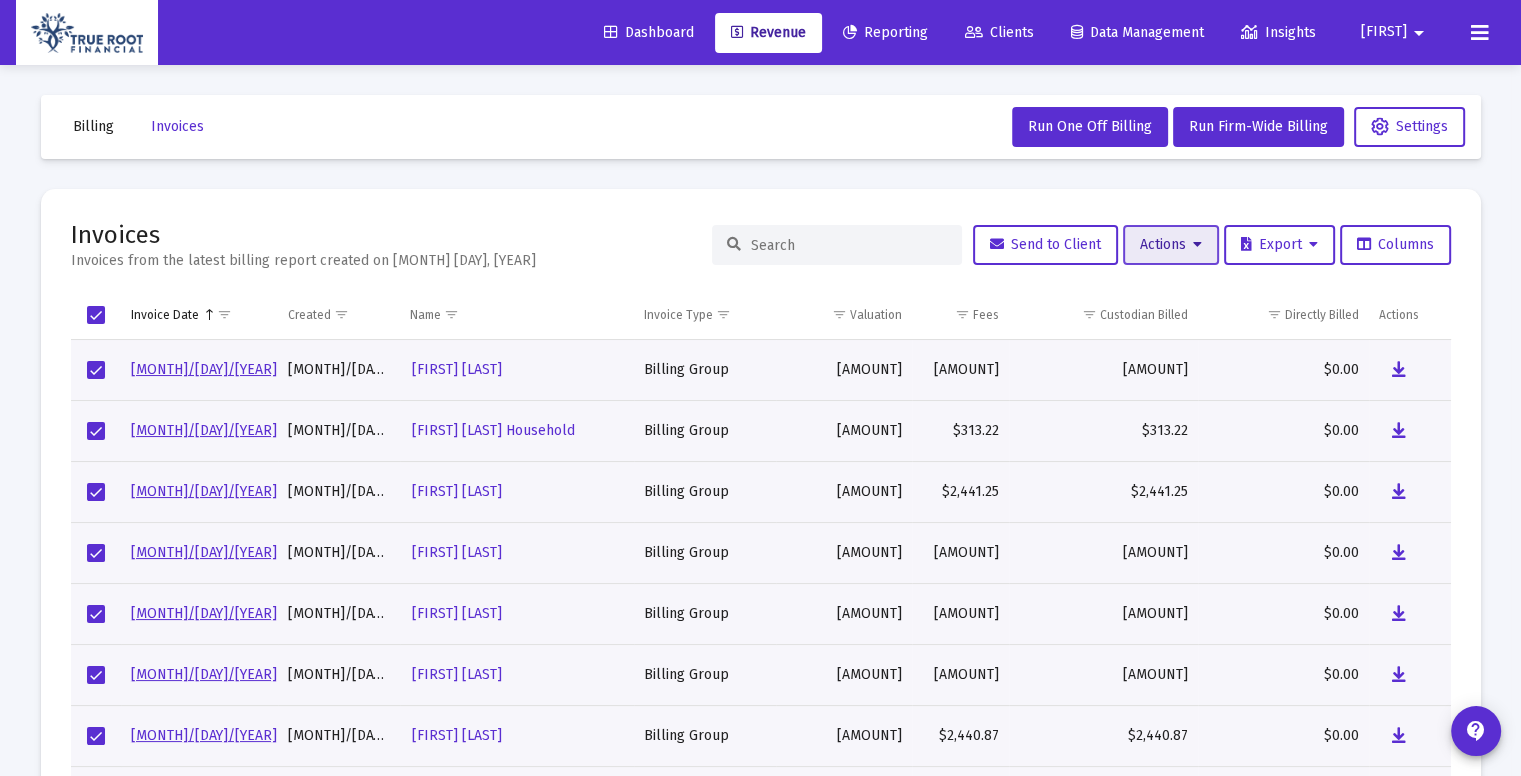 click on "Actions" at bounding box center [1171, 245] 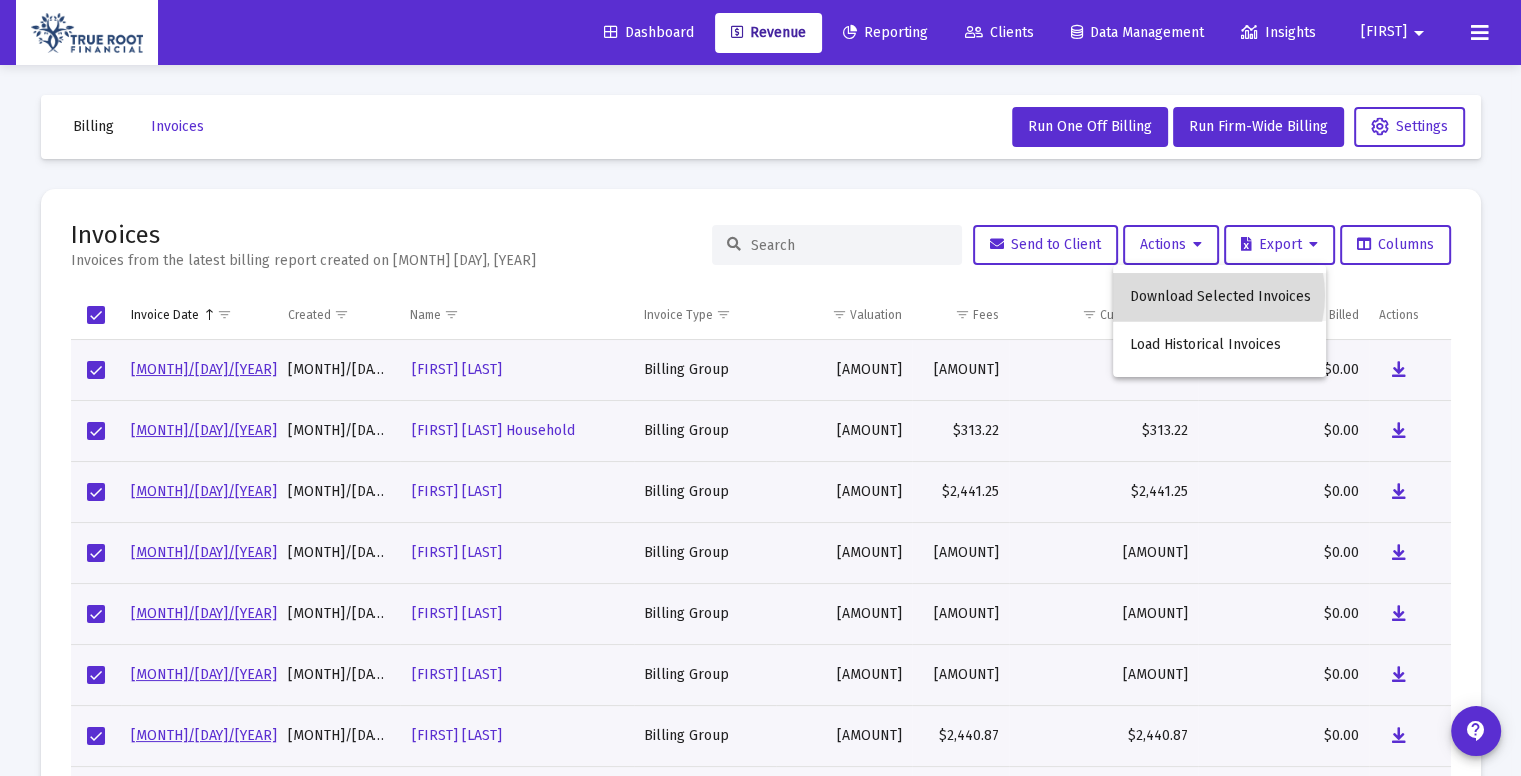 click on "Download Selected Invoices" at bounding box center [1219, 297] 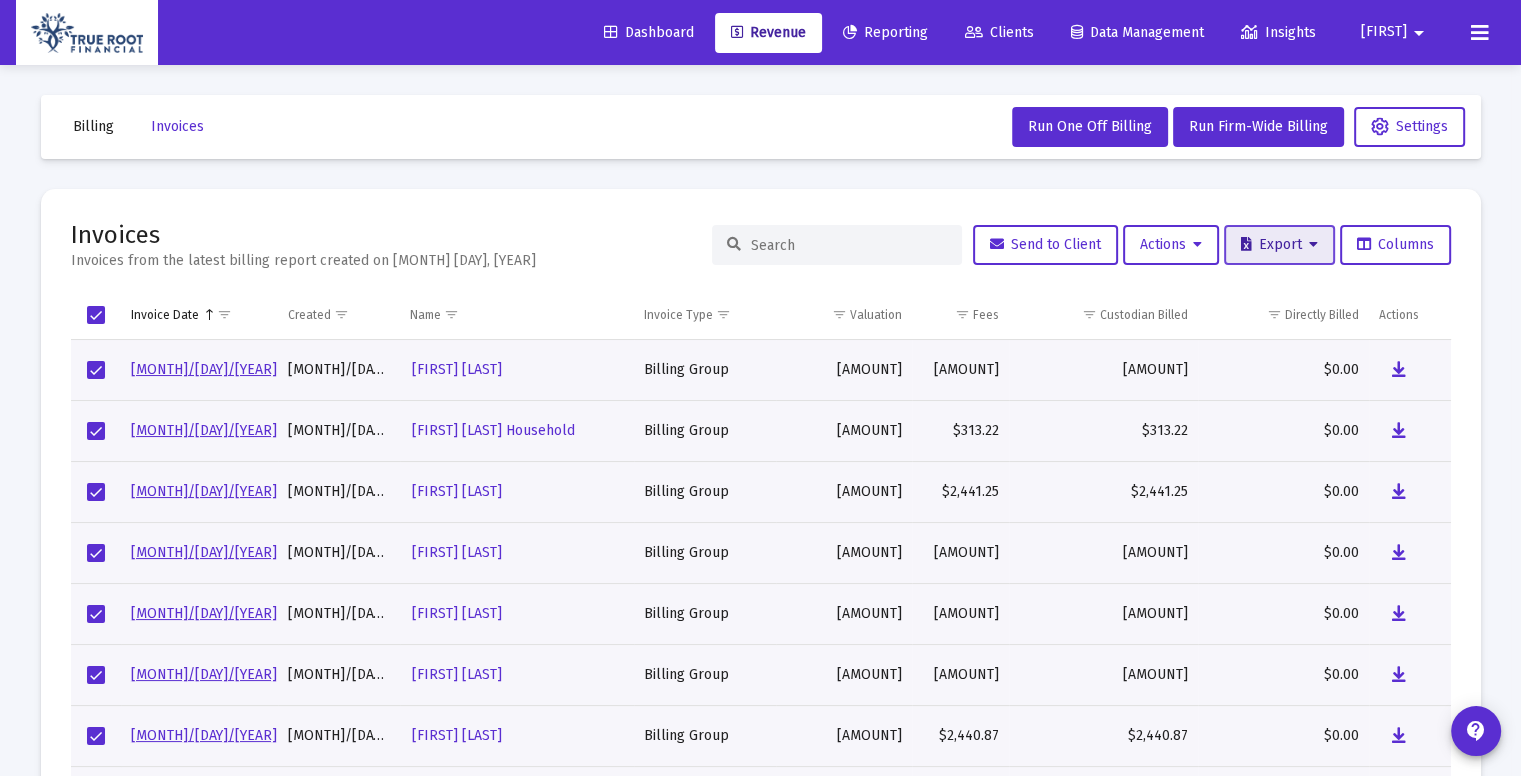 click on "Export" at bounding box center [1279, 245] 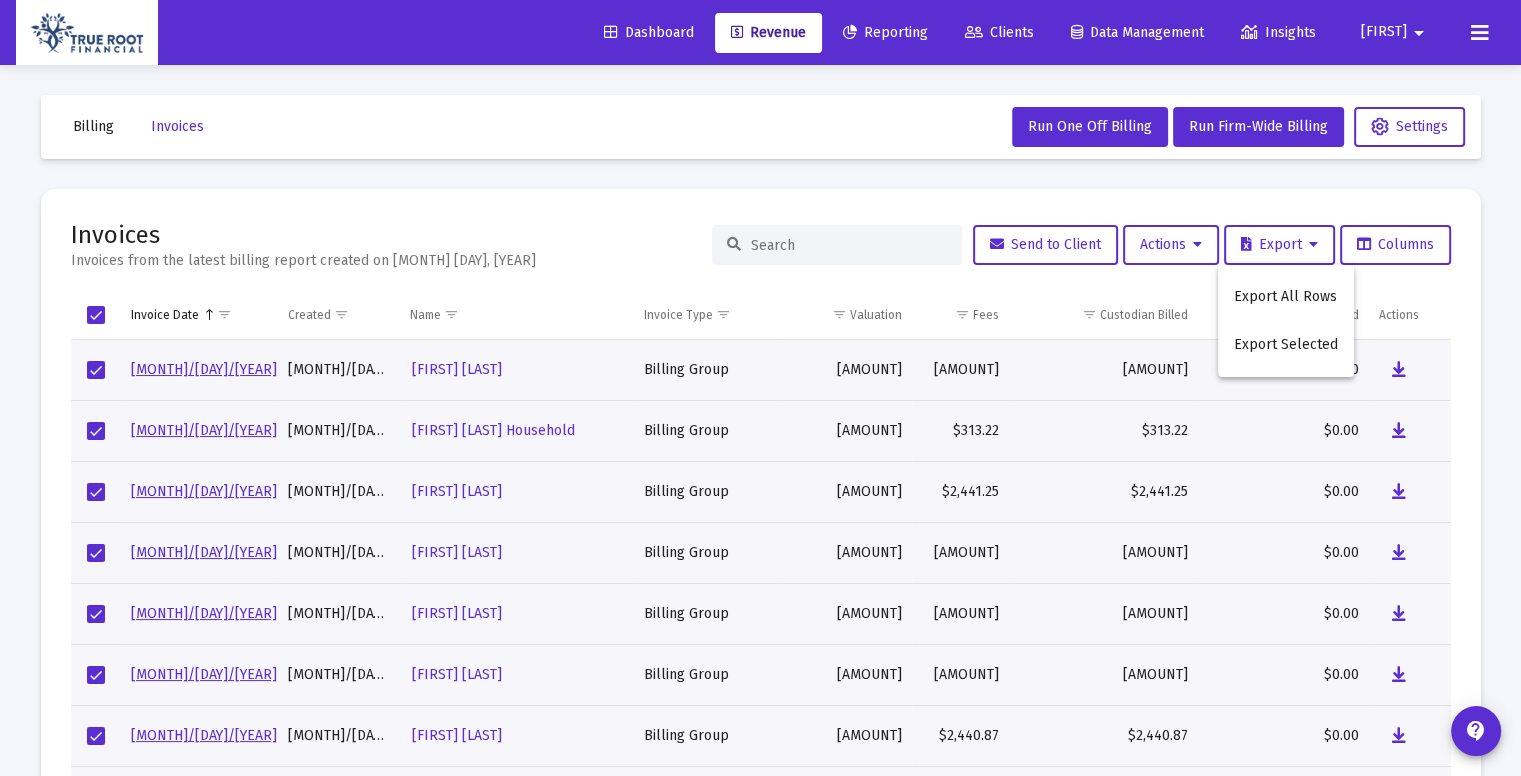 click at bounding box center [760, 388] 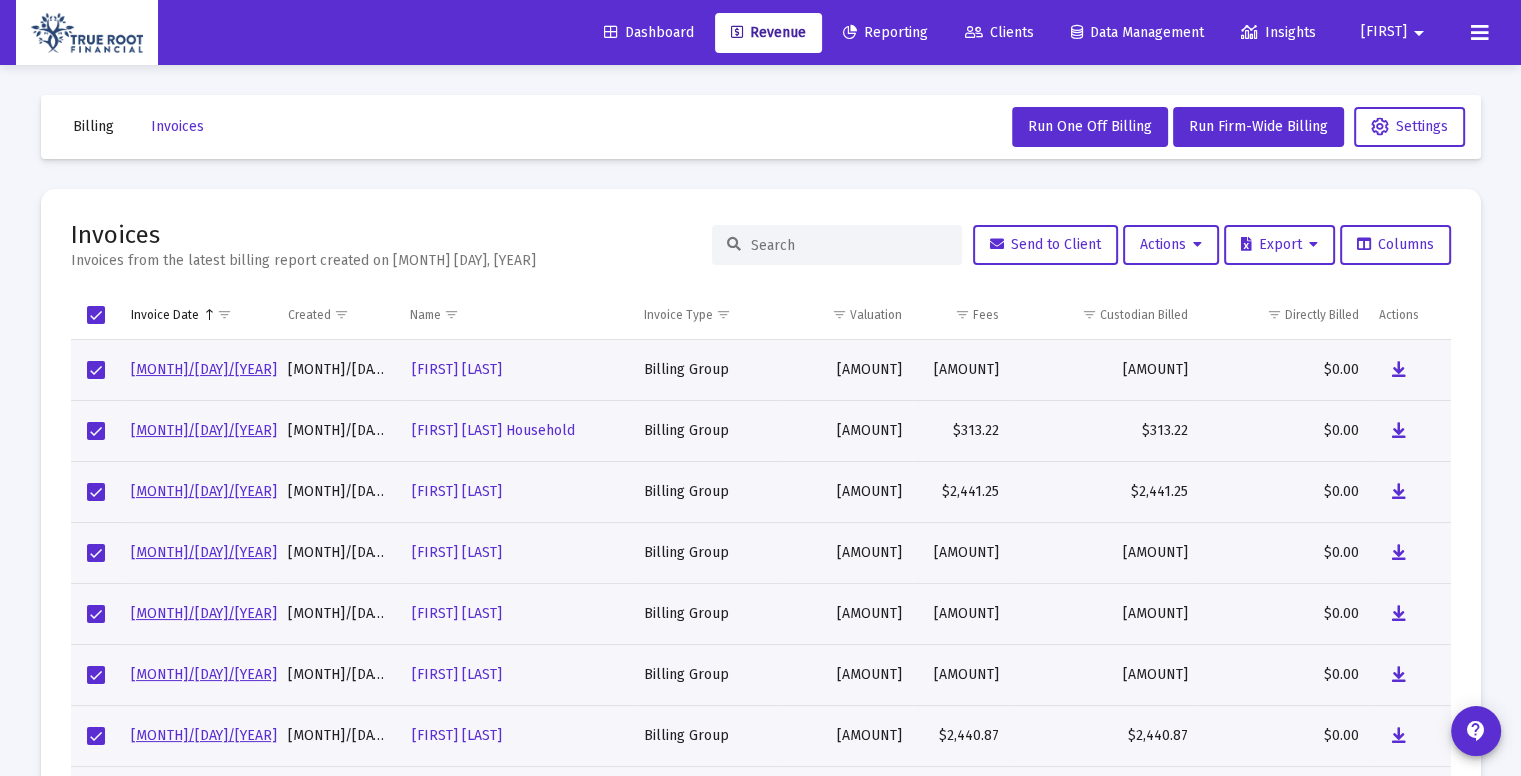 click on "Billing Invoices  Run One Off Billing   Run Firm-Wide Billing   Settings  Invoices Invoices from the latest billing report created on [DATE]  Send to Client   Actions   Export   Columns  Invoice Date Created Name Invoice Type Valuation Fees Custodian Billed Directly Billed Actions  6/[DAY]/[YEAR]  7/[DAY]/[YEAR] [FIRST] [LAST] Billing Group $[AMOUNT]  $[AMOUNT]   $[AMOUNT]  $[AMOUNT]  6/[DAY]/[YEAR]  7/[DAY]/[YEAR] [FIRST] [LAST] Household Billing Group $[AMOUNT]  $[AMOUNT]   $[AMOUNT]  $[AMOUNT]  6/[DAY]/[YEAR]  7/[DAY]/[YEAR] [FIRST] [LAST] Billing Group $[AMOUNT]  $[AMOUNT]   $[AMOUNT]  $[AMOUNT]  6/[DAY]/[YEAR]  7/[DAY]/[YEAR] [FIRST] [LAST] Billing Group $[AMOUNT]  $[AMOUNT]   $[AMOUNT]  $[AMOUNT]  6/[DAY]/[YEAR]  7/[DAY]/[YEAR] [FIRST] [LAST] Billing Group $[AMOUNT]  $[AMOUNT]   $[AMOUNT]  $[AMOUNT]  6/[DAY]/[YEAR]  7/[DAY]/[YEAR] [FIRST] [LAST] Billing Group $[AMOUNT]  $[AMOUNT]   $[AMOUNT]  $[AMOUNT]  6/[DAY]/[YEAR]  7/[DAY]/[YEAR] [FIRST] [LAST] Billing Group $[AMOUNT]  $[AMOUNT]   $[AMOUNT]  $[AMOUNT]  6/[DAY]/[YEAR]  7/[DAY]/[YEAR] [FIRST] [LAST] Billing Group $[AMOUNT]  $[AMOUNT]   $[AMOUNT]  $[AMOUNT] Loading..." at bounding box center [761, 458] 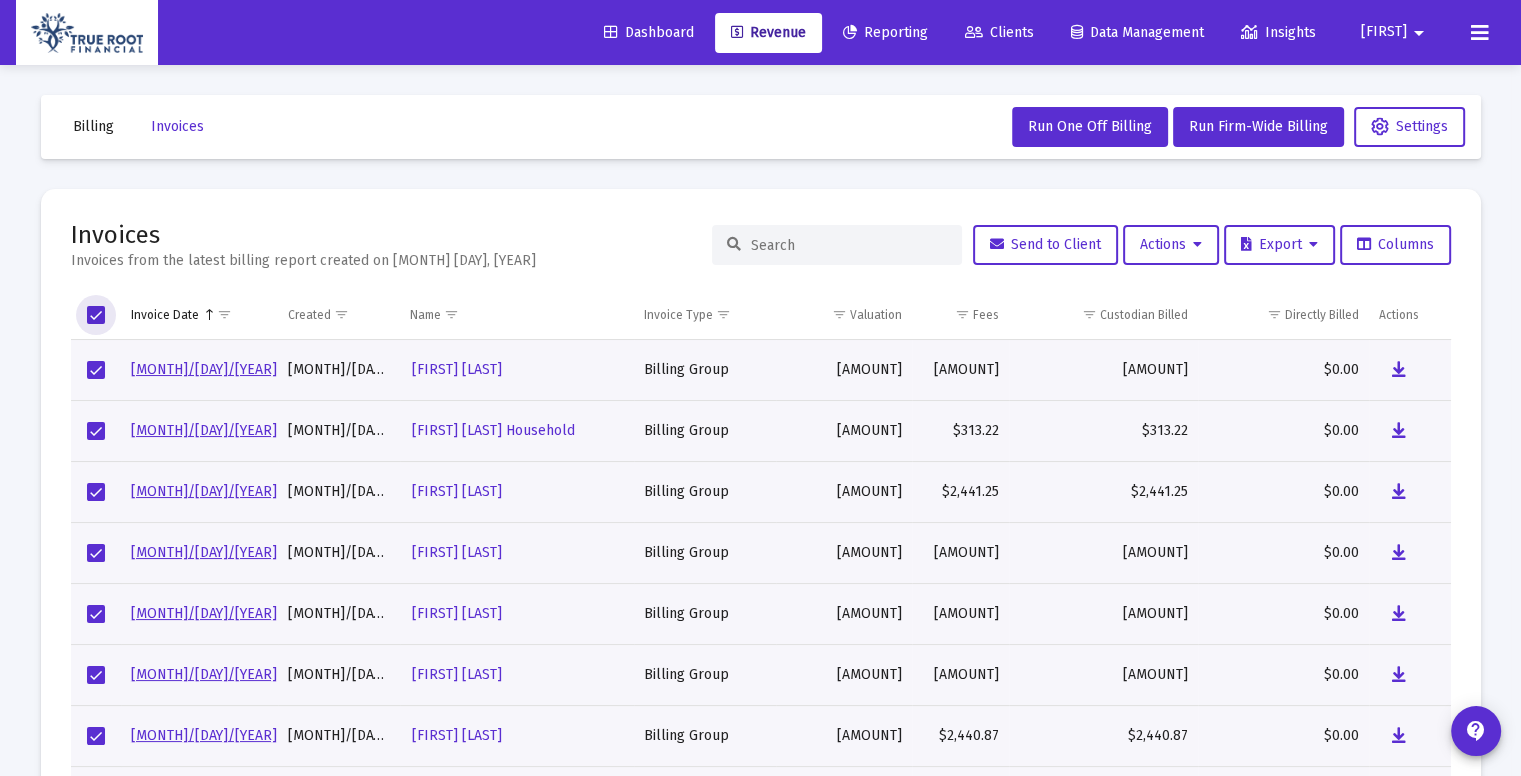 click at bounding box center (96, 315) 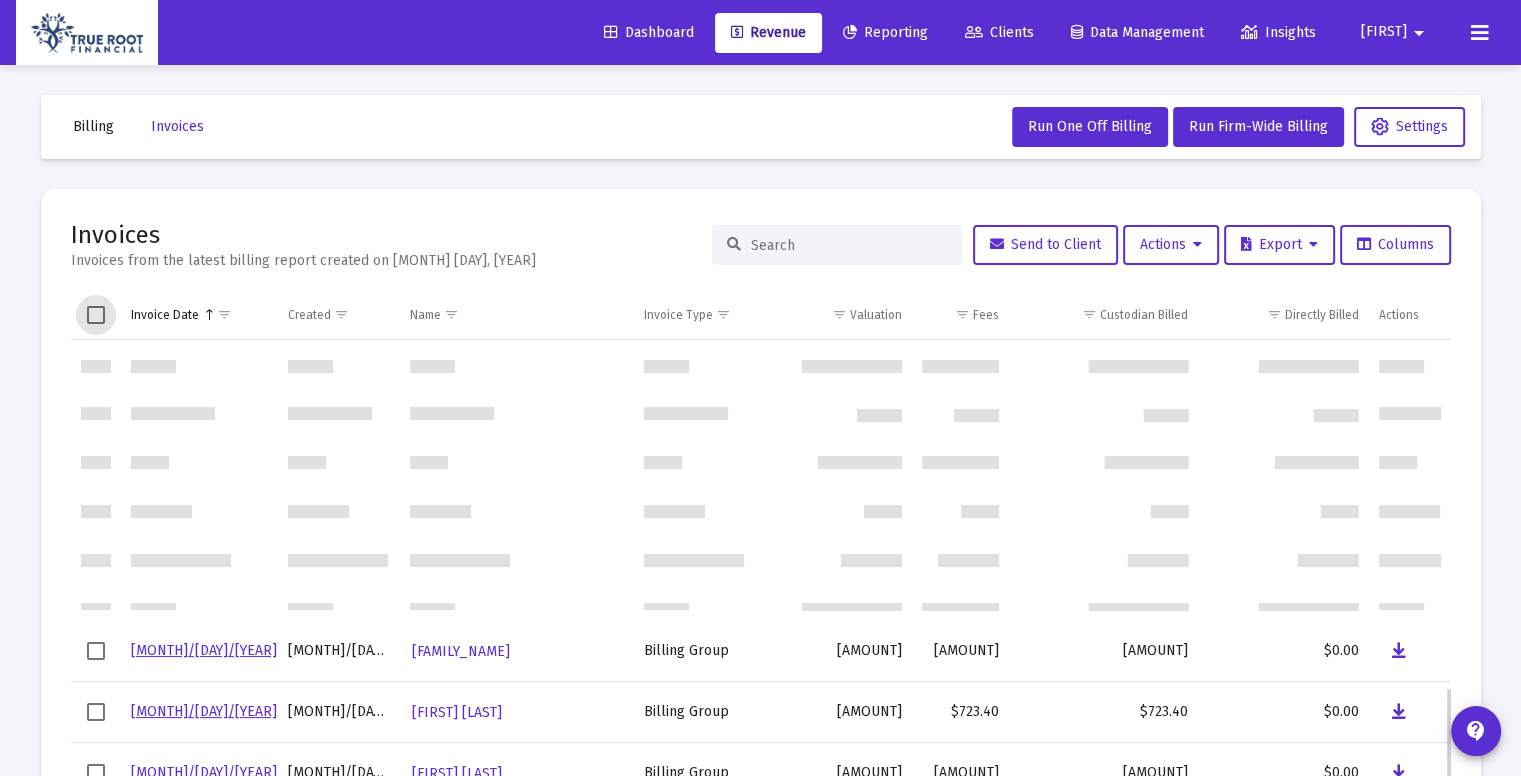 scroll, scrollTop: 1492, scrollLeft: 0, axis: vertical 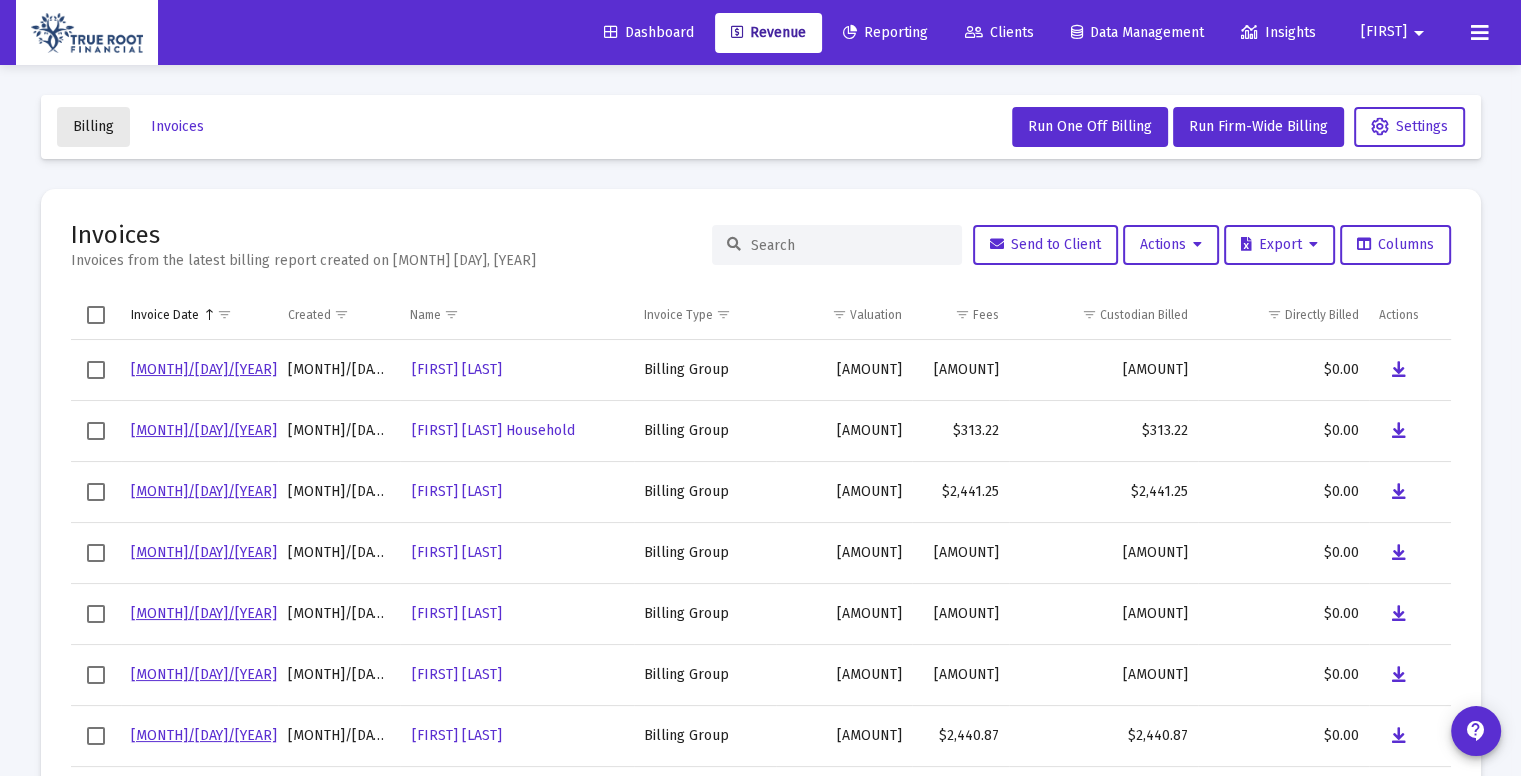 click on "Billing" at bounding box center [93, 126] 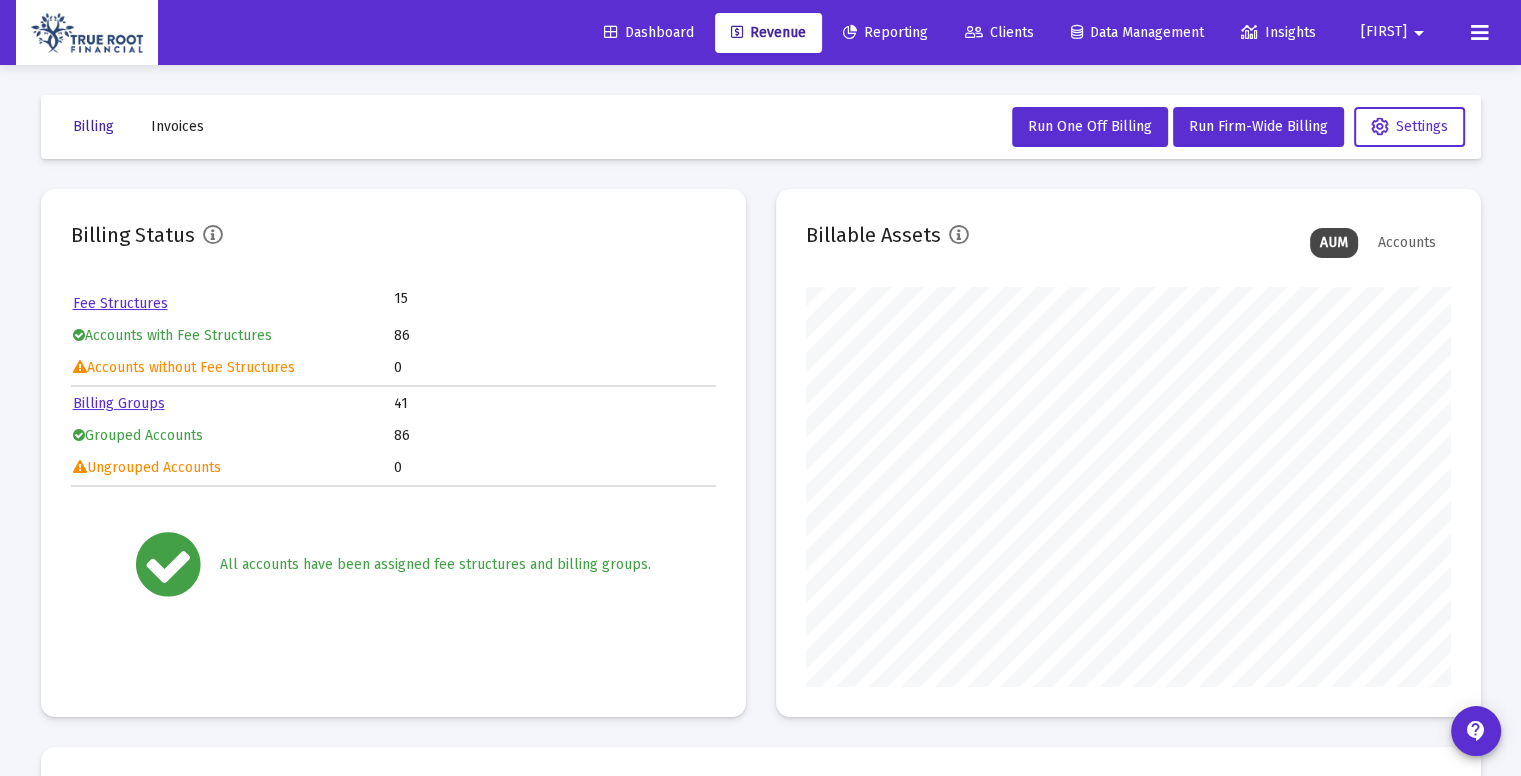 scroll, scrollTop: 999600, scrollLeft: 999355, axis: both 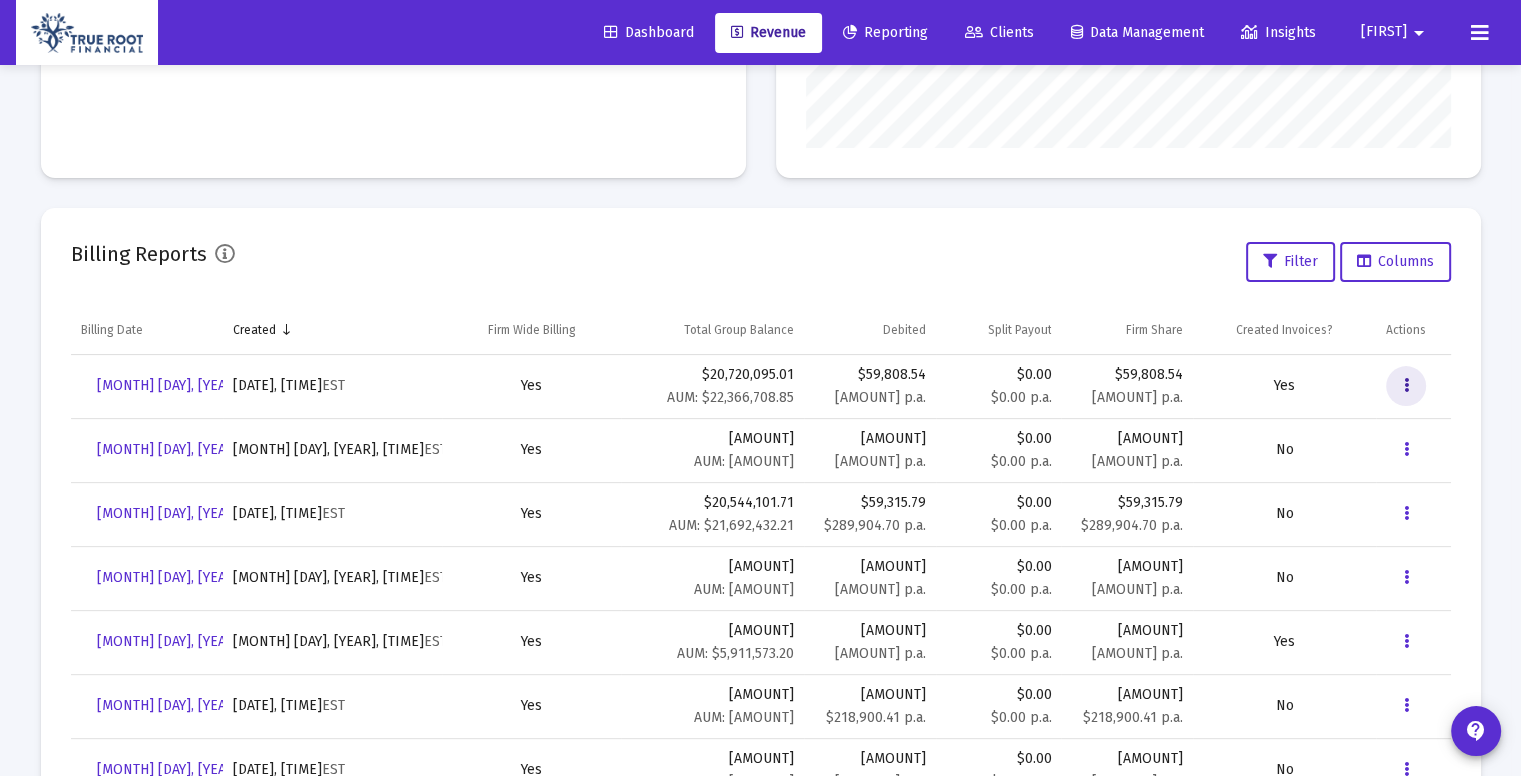 click at bounding box center (1406, 386) 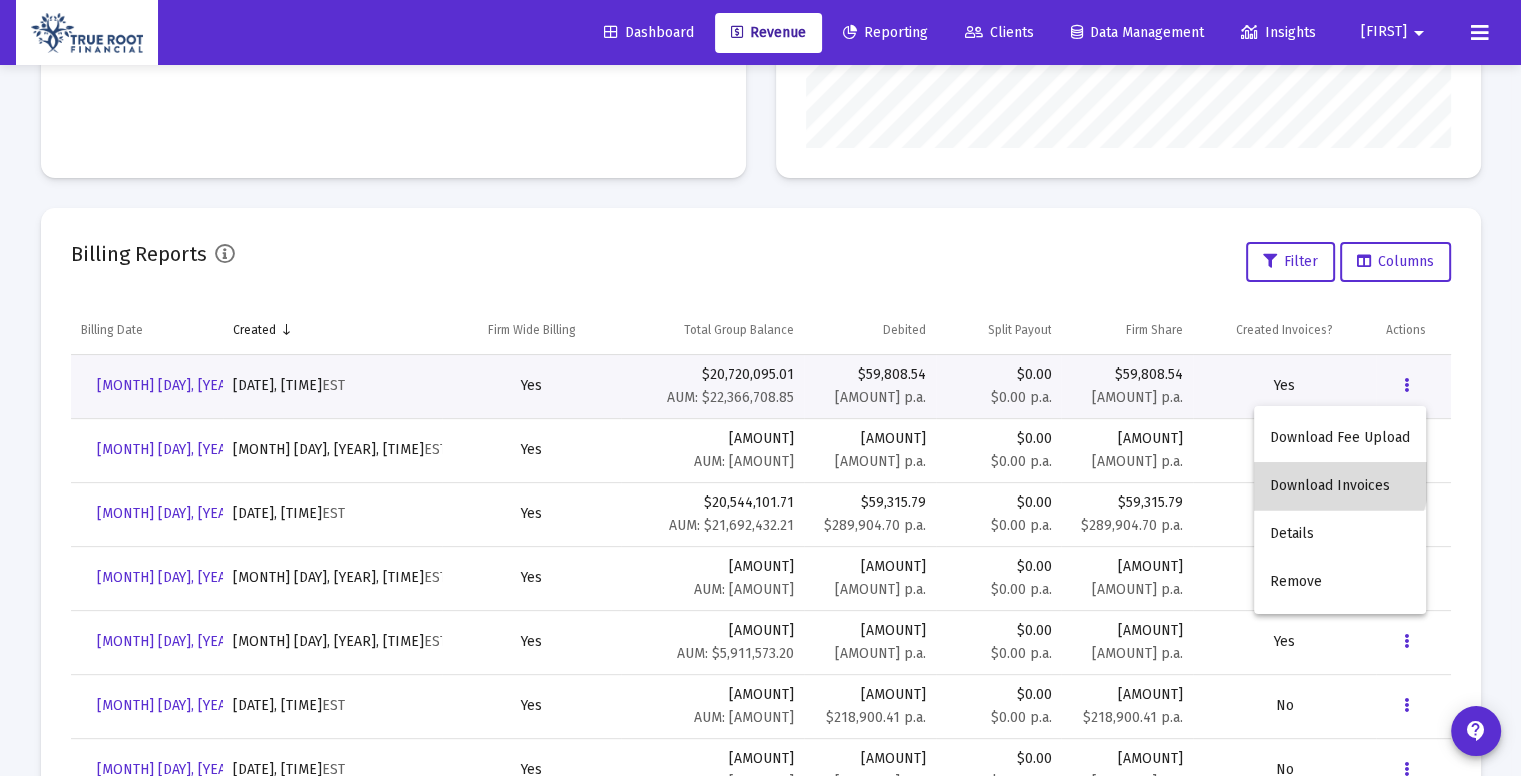 click on "Download Invoices" at bounding box center [1340, 486] 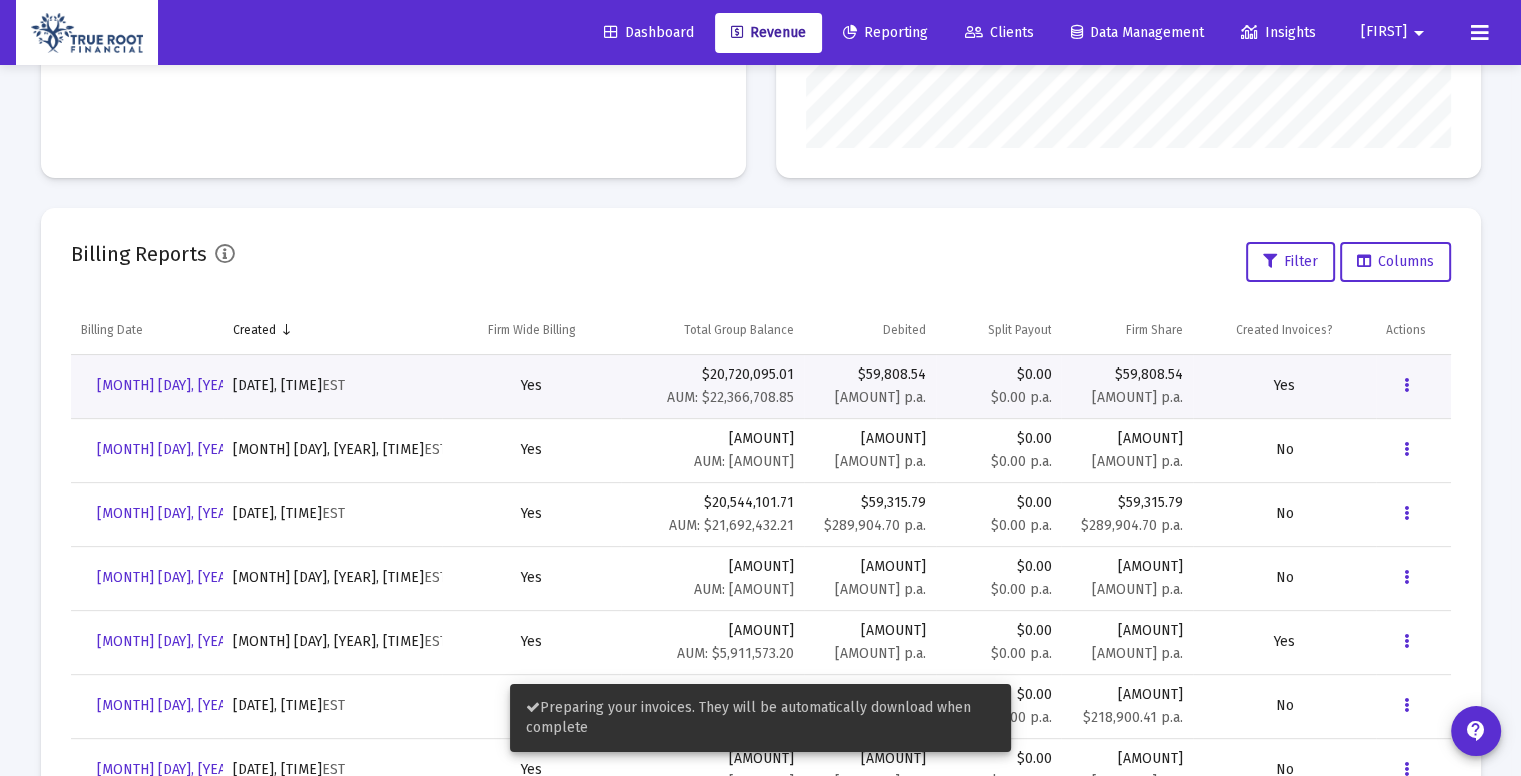 drag, startPoint x: 608, startPoint y: 734, endPoint x: 533, endPoint y: 705, distance: 80.411446 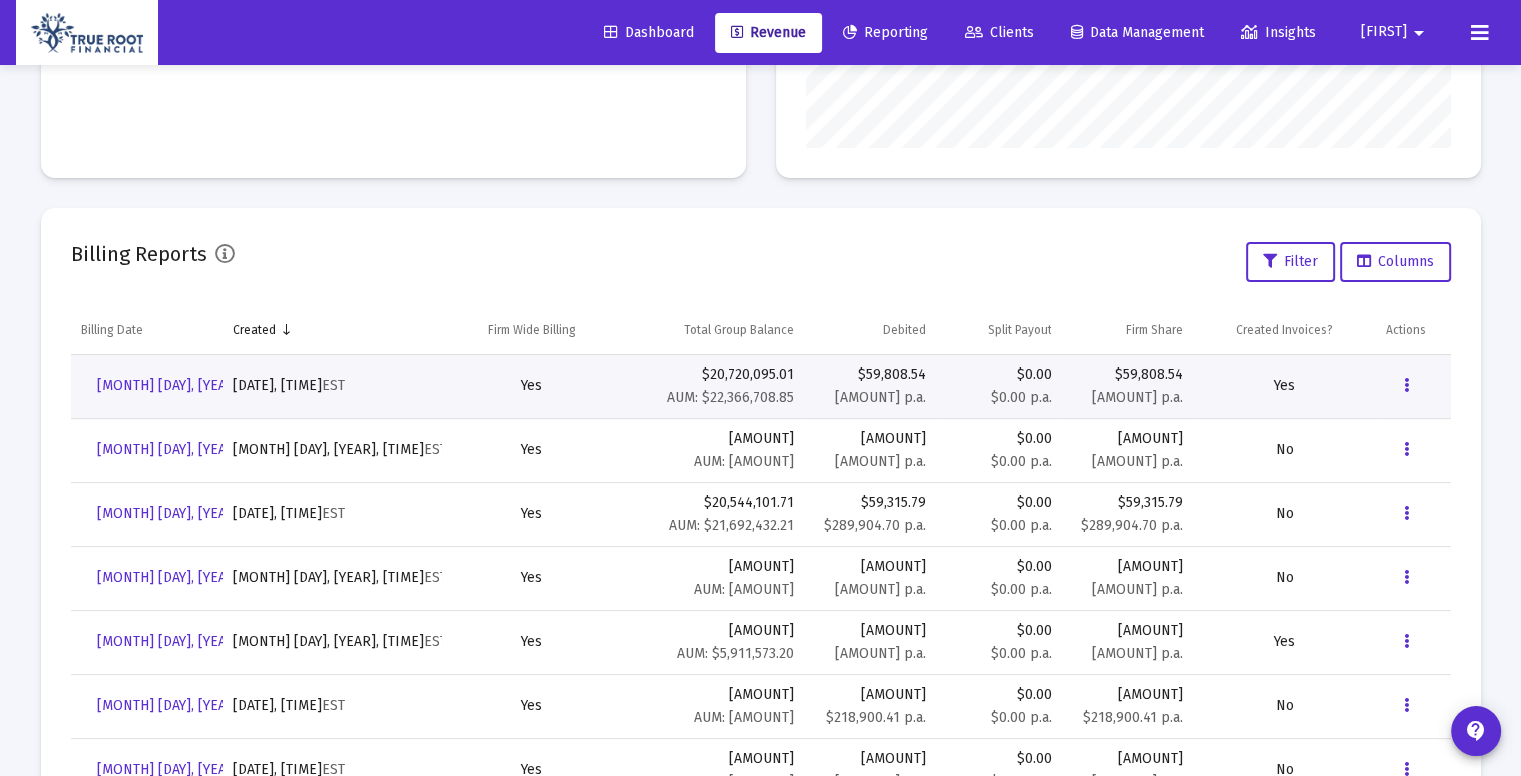 click on "Billing Reports  Filter   Columns" at bounding box center (761, 262) 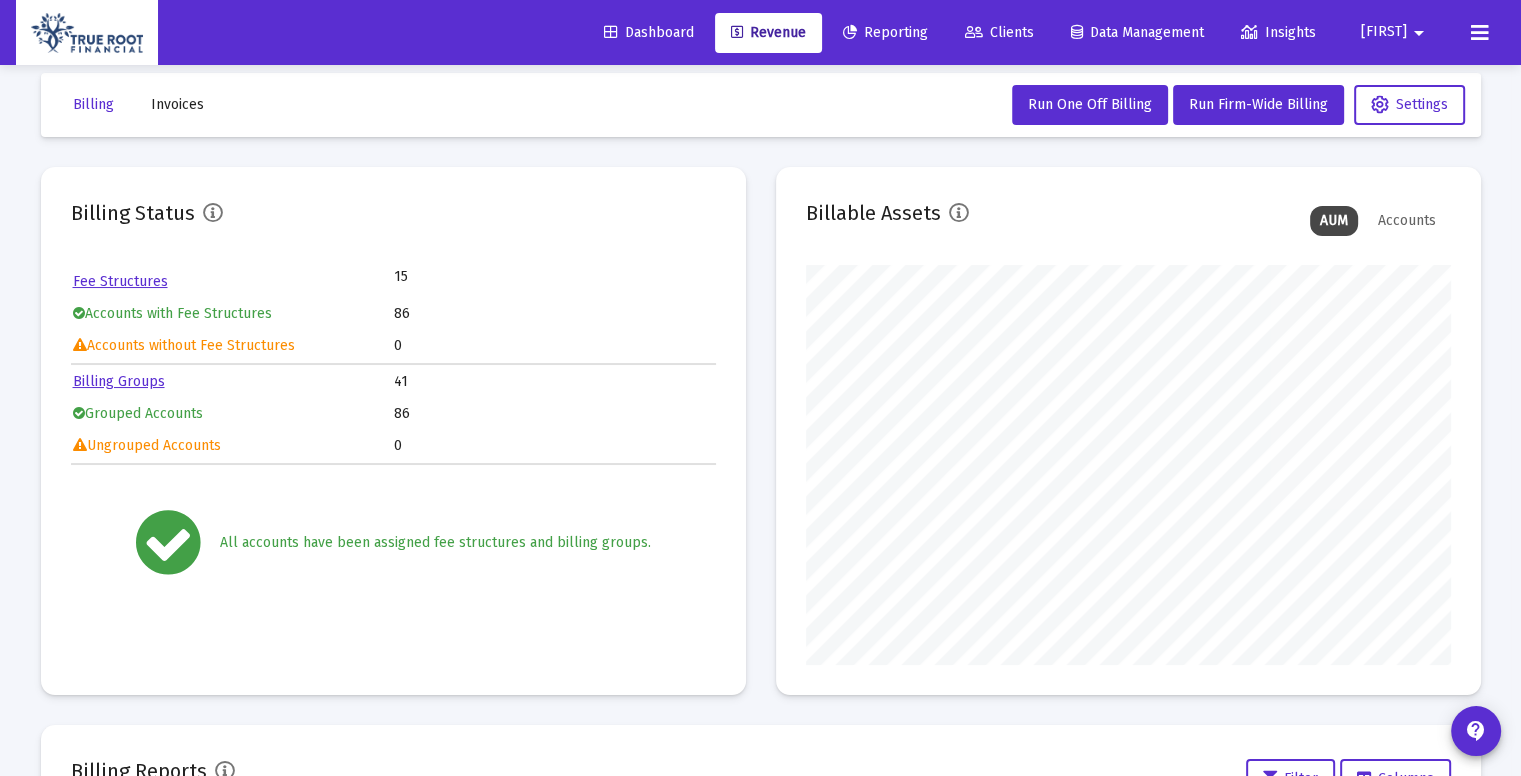 scroll, scrollTop: 544, scrollLeft: 0, axis: vertical 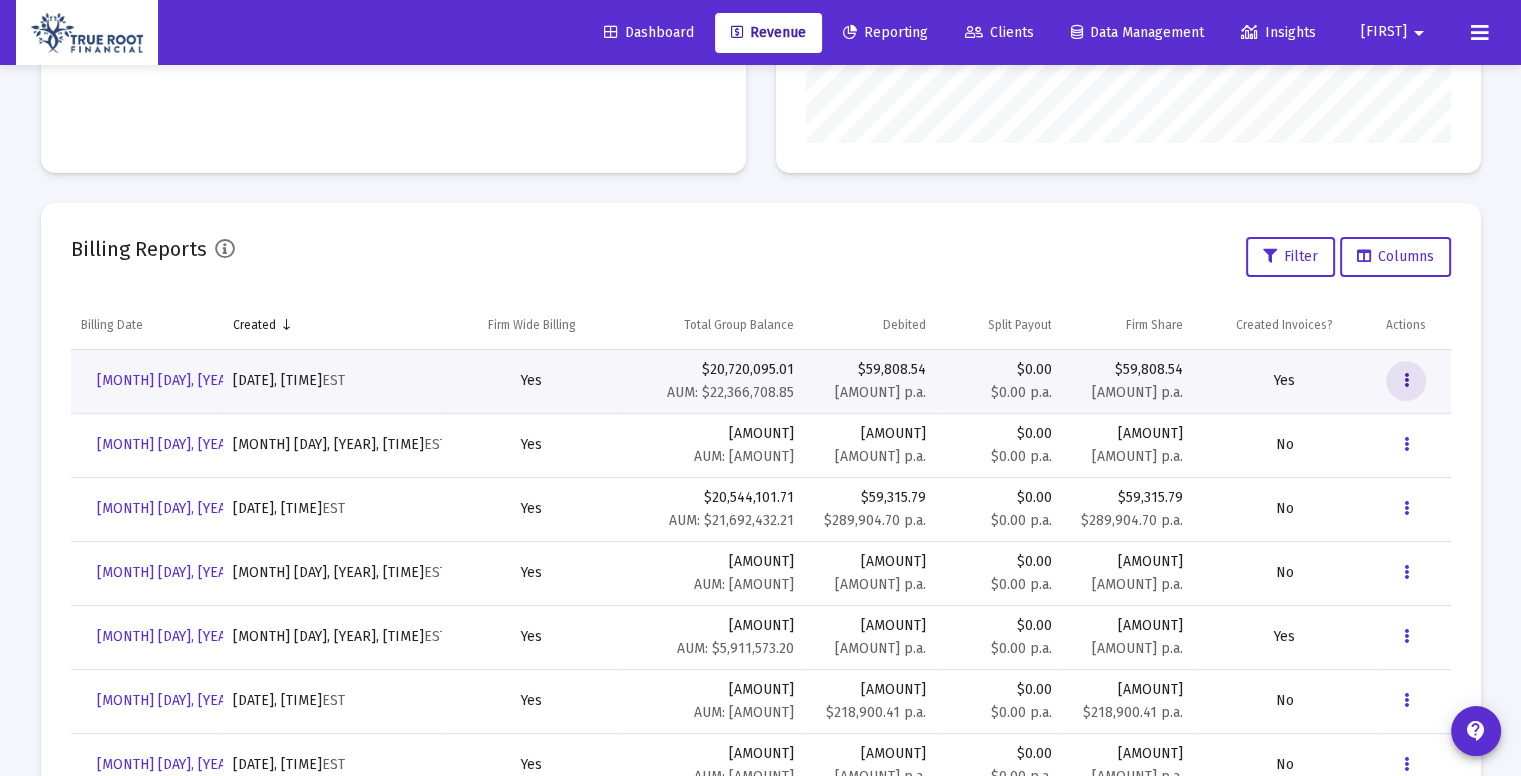 click at bounding box center [1406, 381] 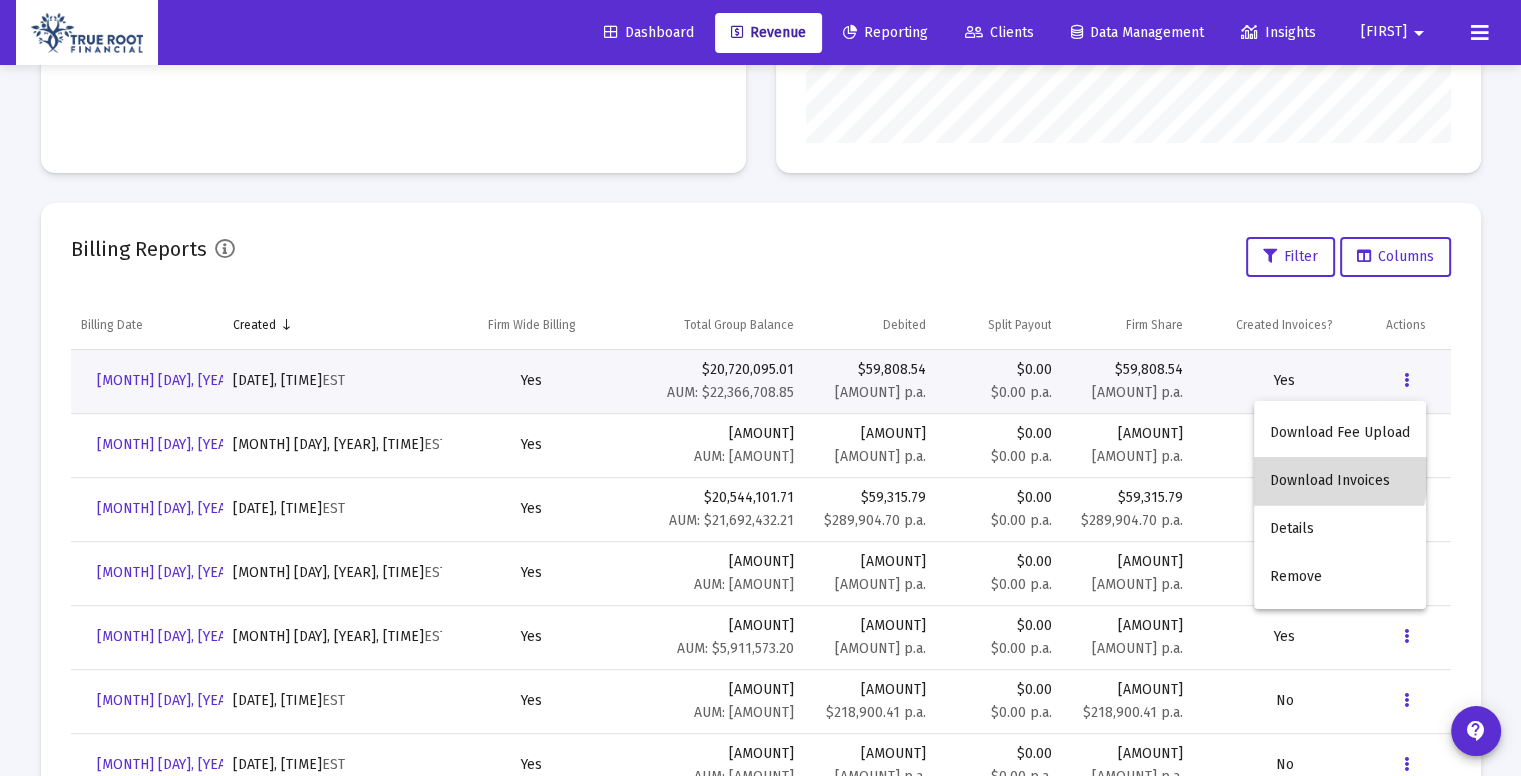 click on "Download Invoices" at bounding box center (1340, 481) 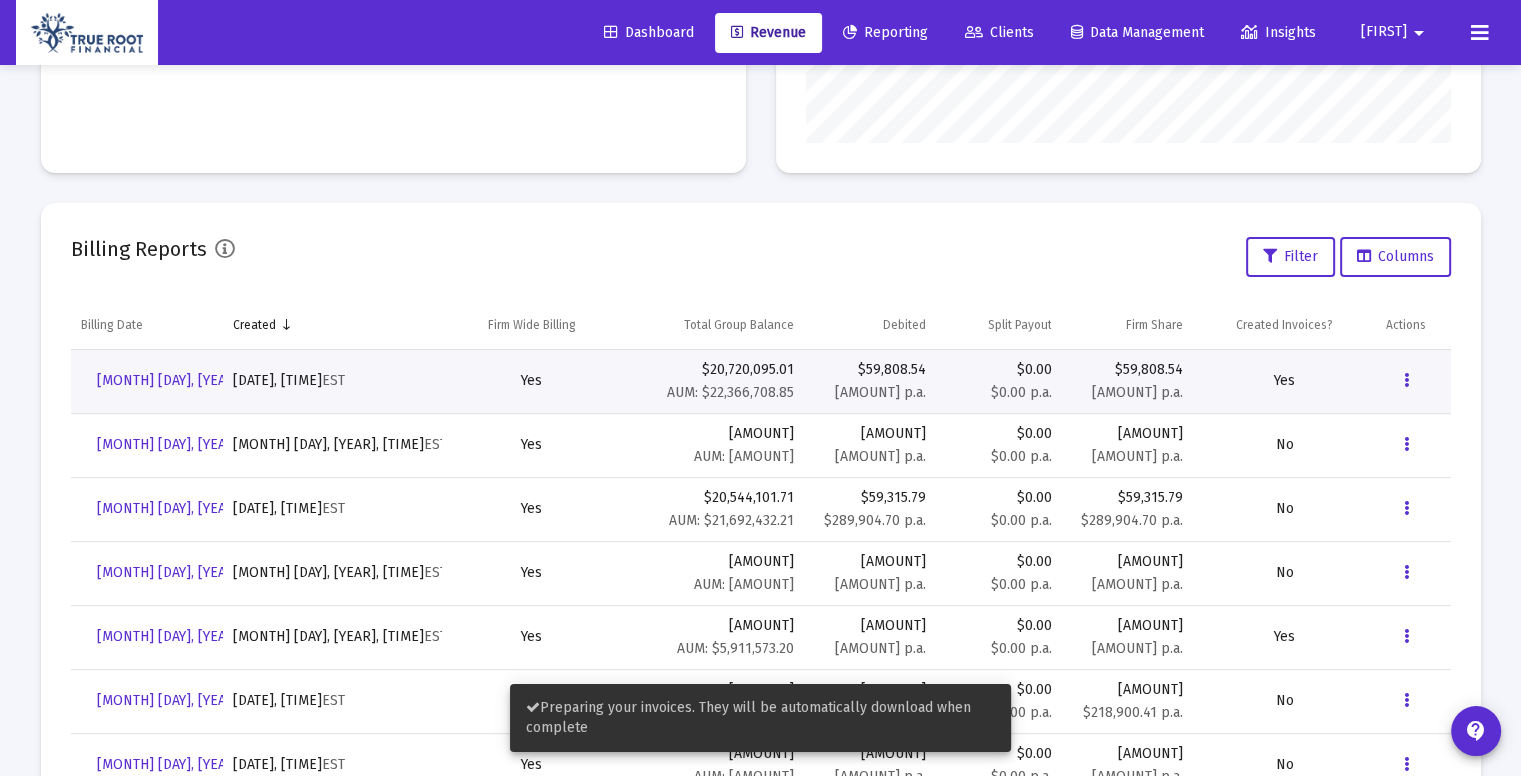drag, startPoint x: 605, startPoint y: 733, endPoint x: 543, endPoint y: 710, distance: 66.12866 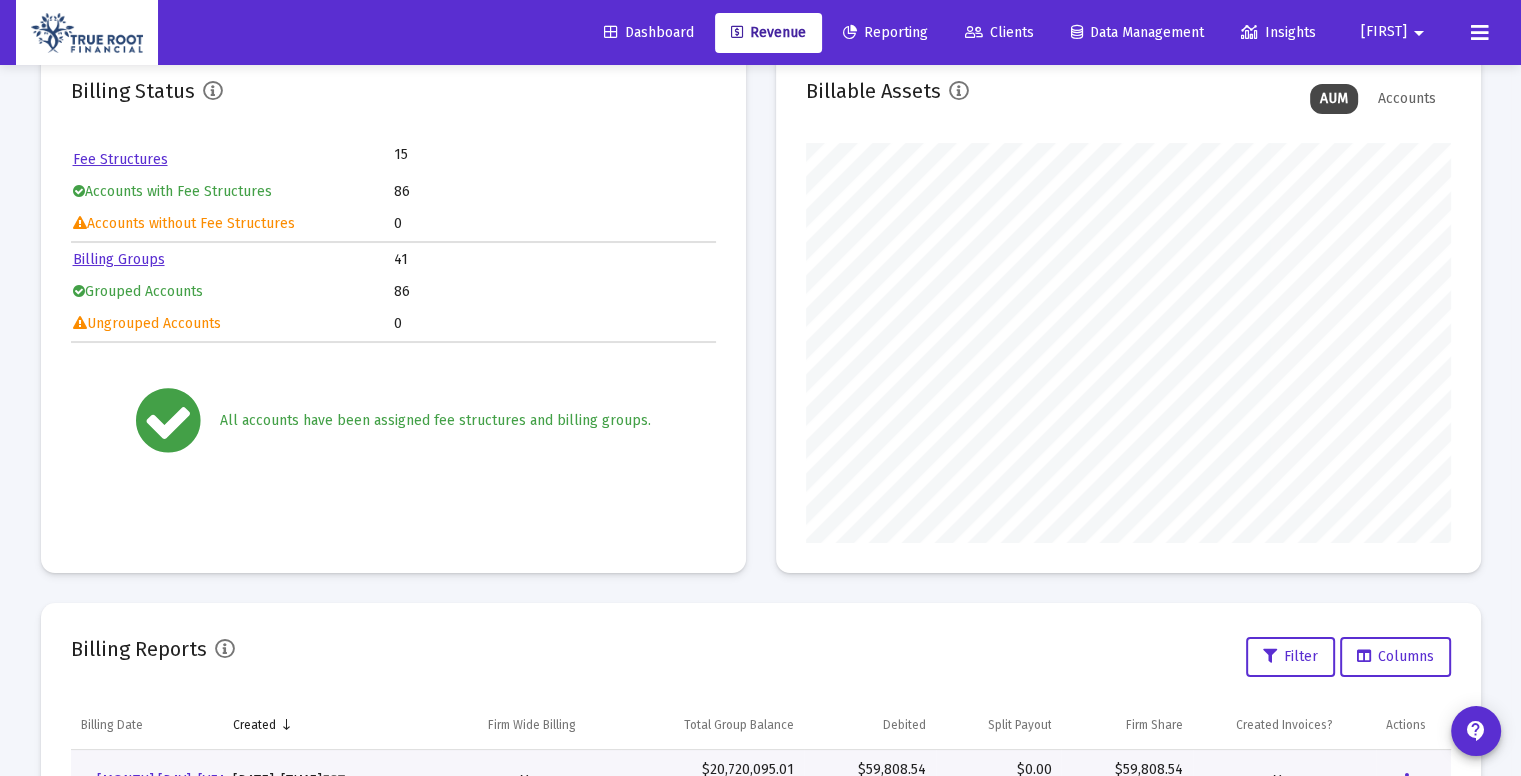 scroll, scrollTop: 0, scrollLeft: 0, axis: both 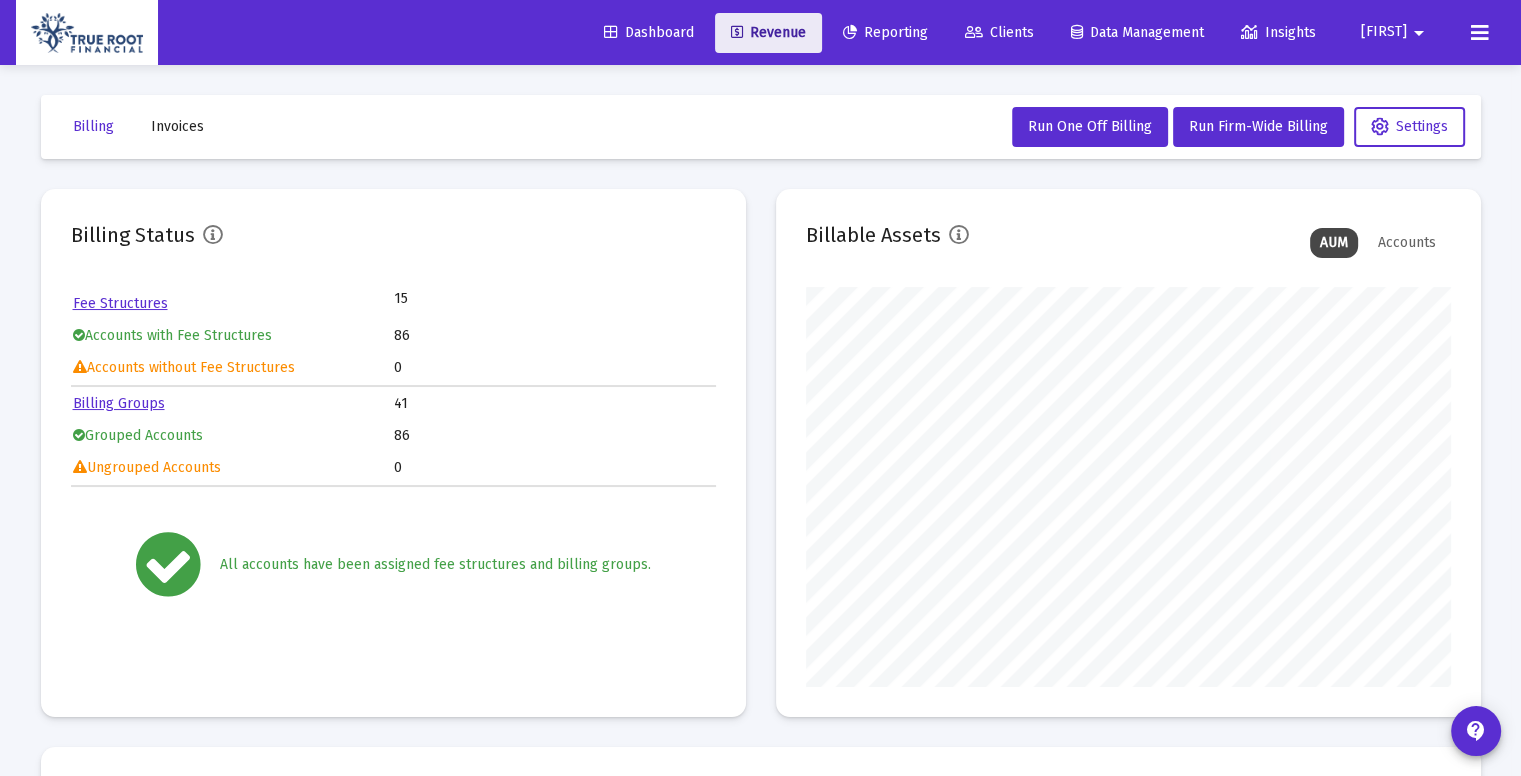 click on "Revenue" at bounding box center [768, 32] 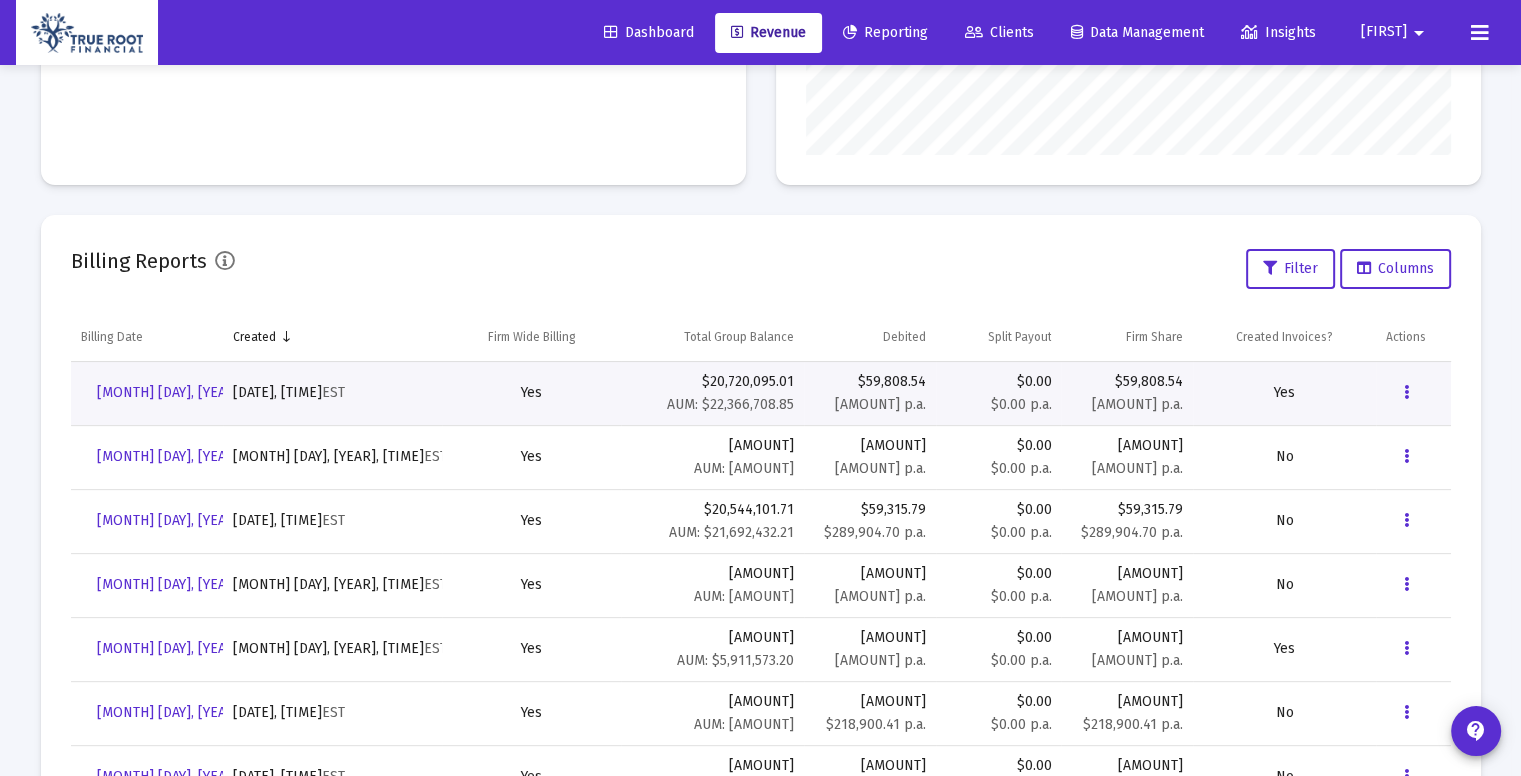 scroll, scrollTop: 535, scrollLeft: 0, axis: vertical 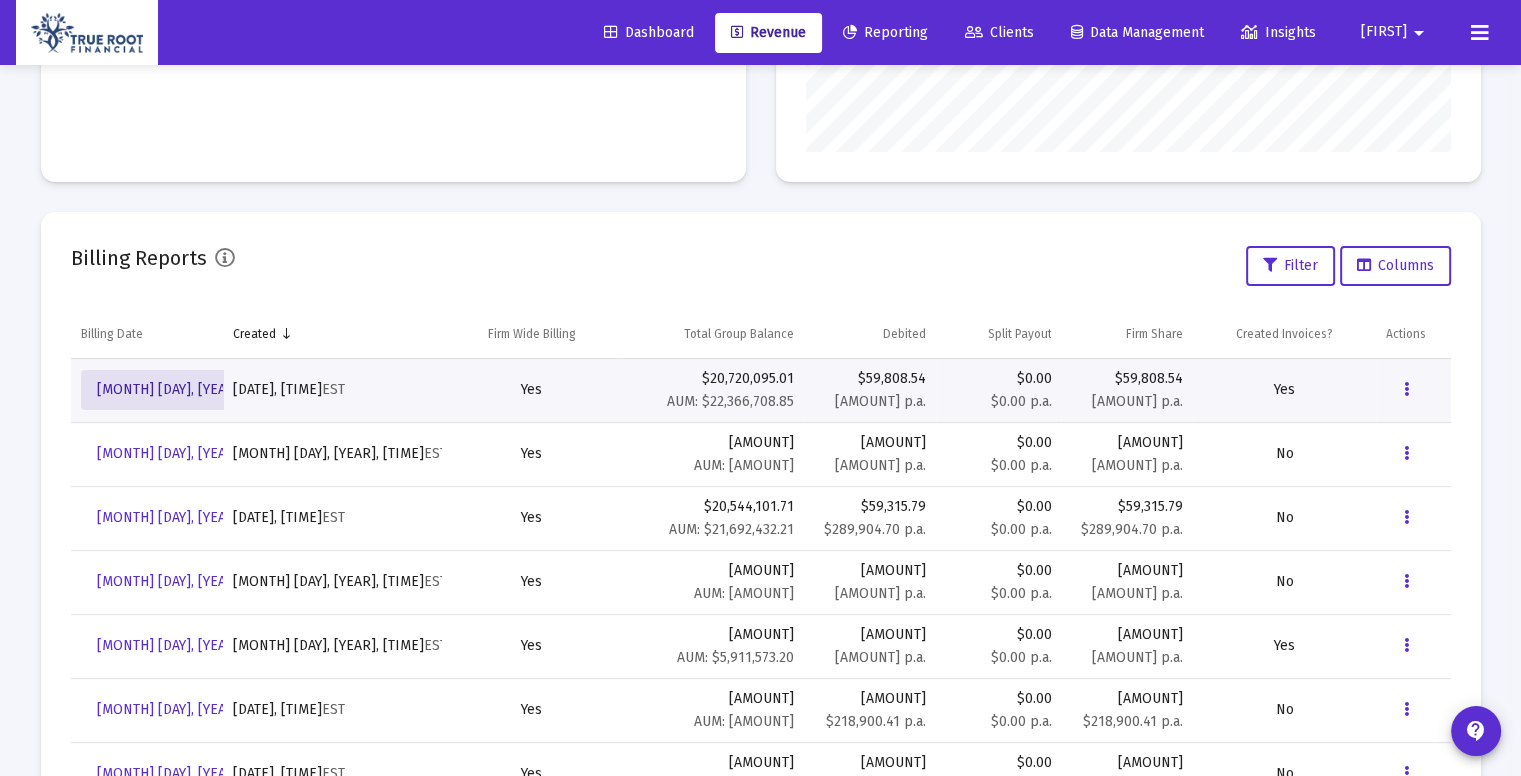 click on "[MONTH] [DAY], [YEAR]" at bounding box center [168, 389] 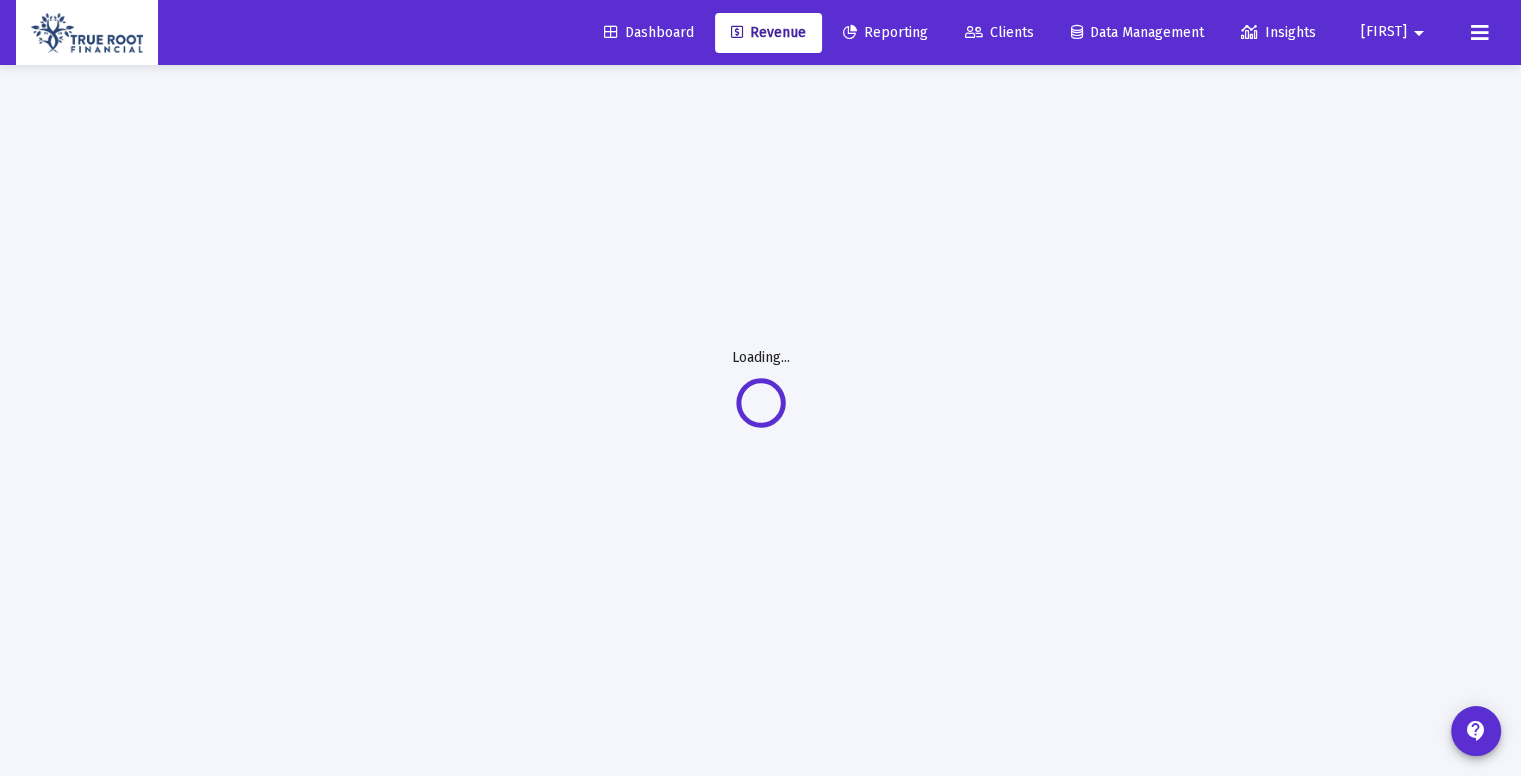scroll, scrollTop: 64, scrollLeft: 0, axis: vertical 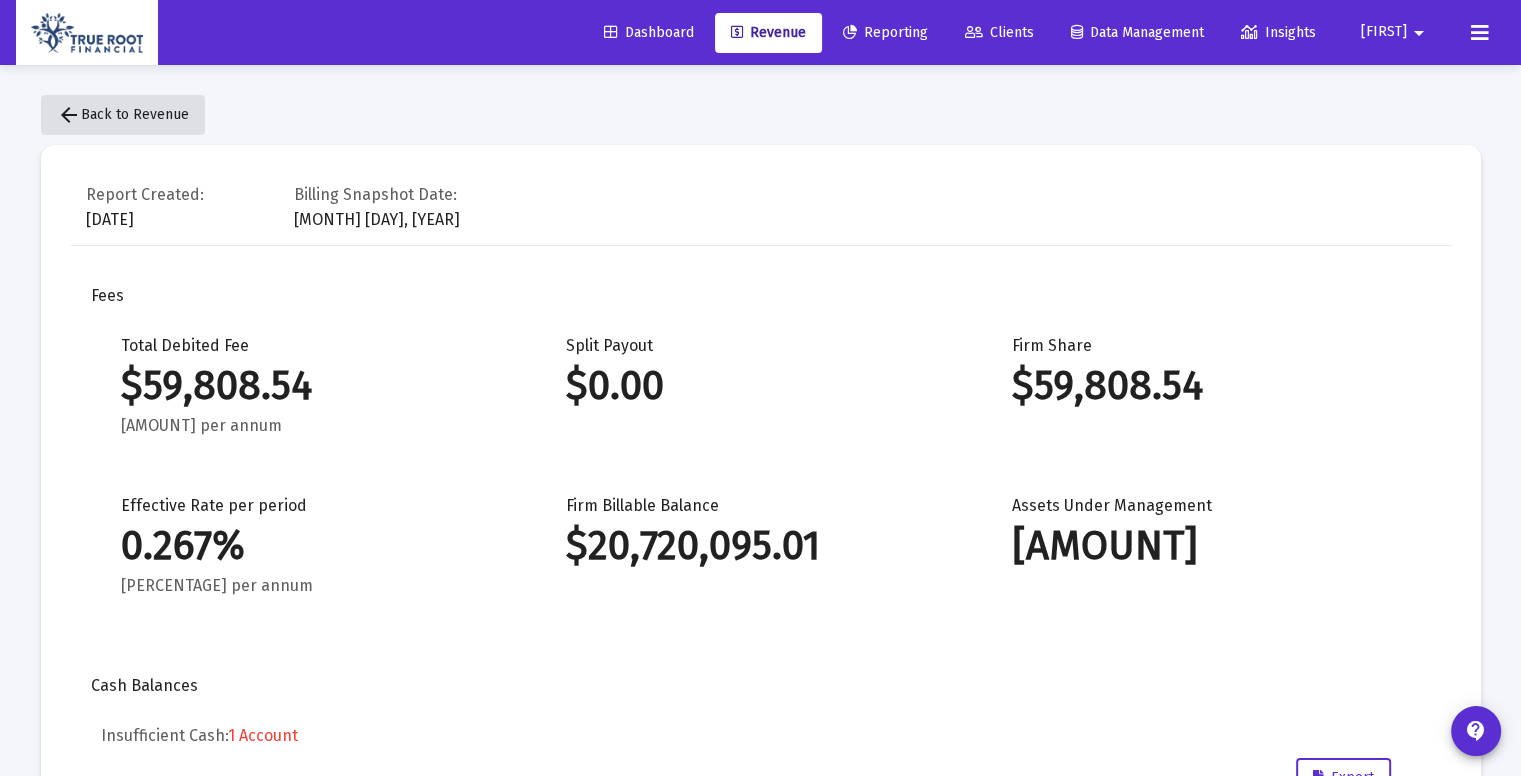 click on "arrow_back" at bounding box center (69, 115) 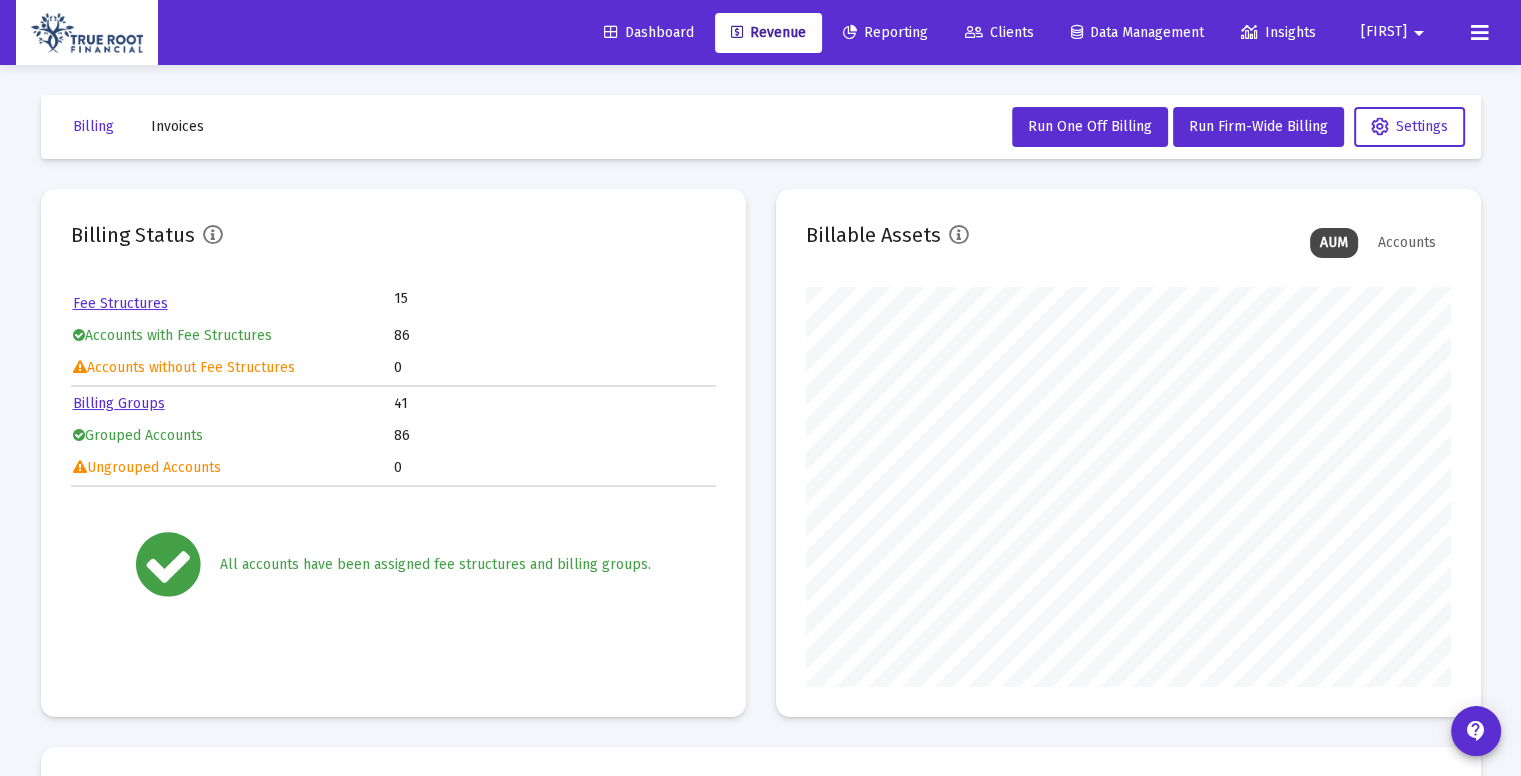 scroll, scrollTop: 999600, scrollLeft: 999355, axis: both 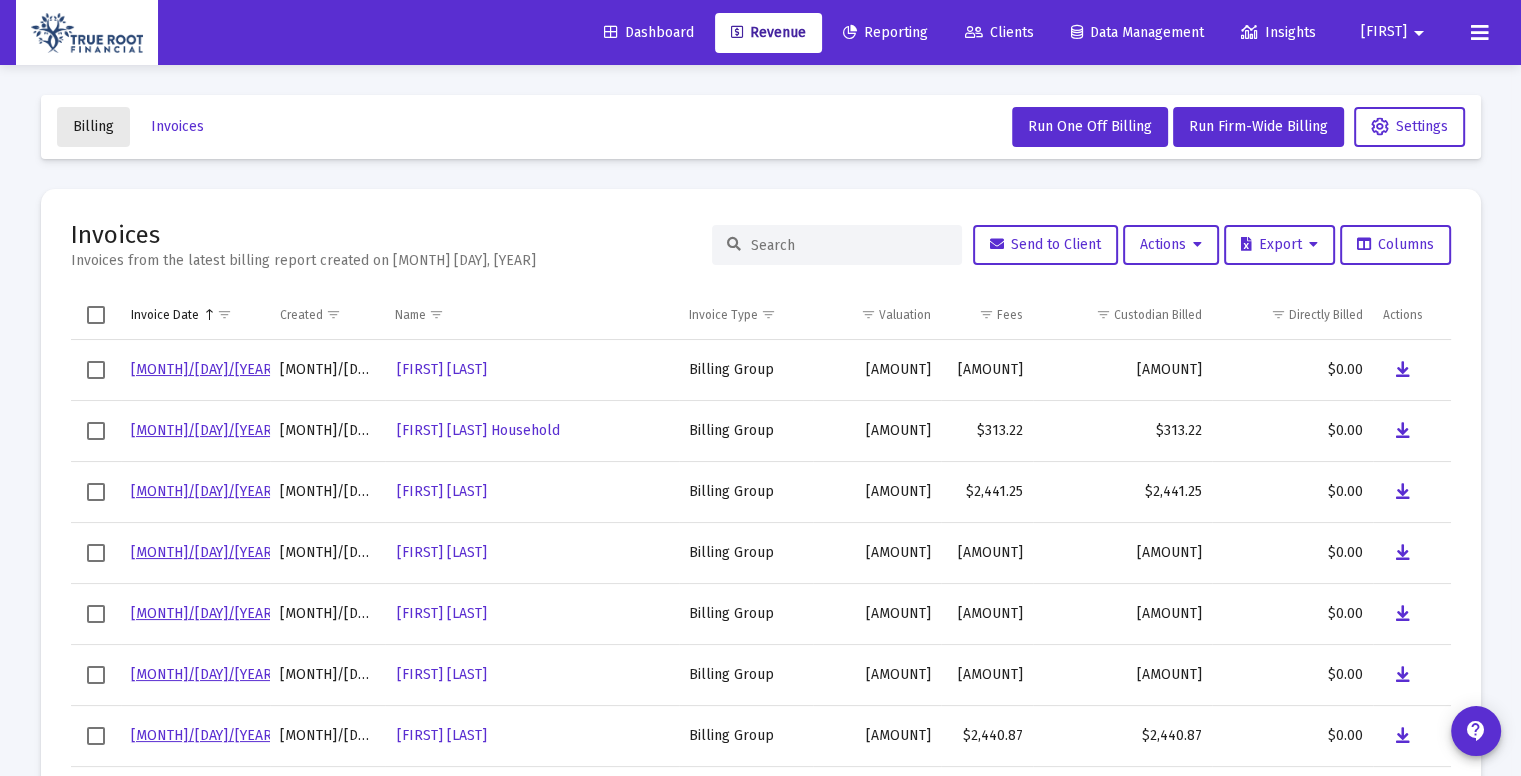 click on "Billing" at bounding box center (93, 126) 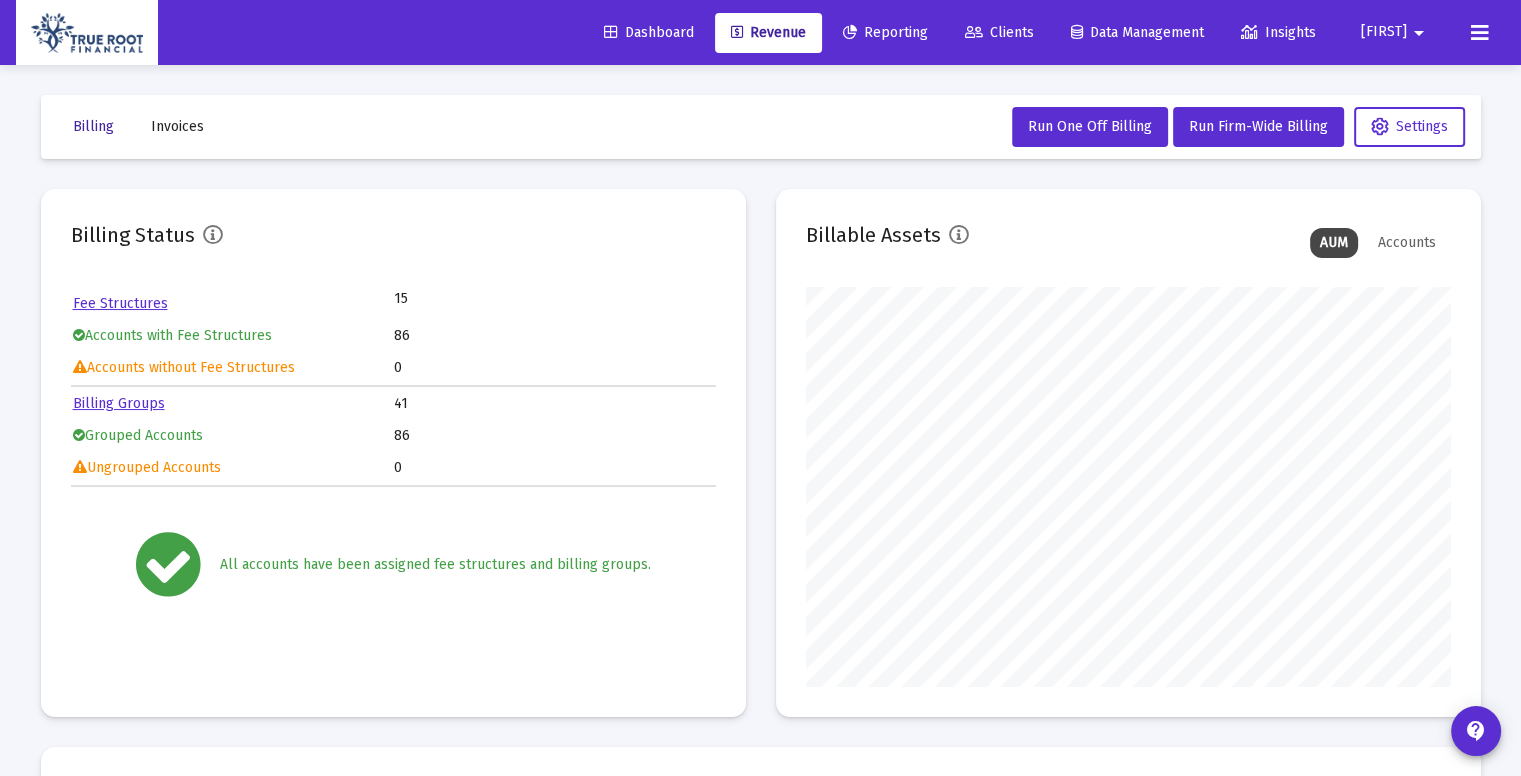 scroll, scrollTop: 999600, scrollLeft: 999355, axis: both 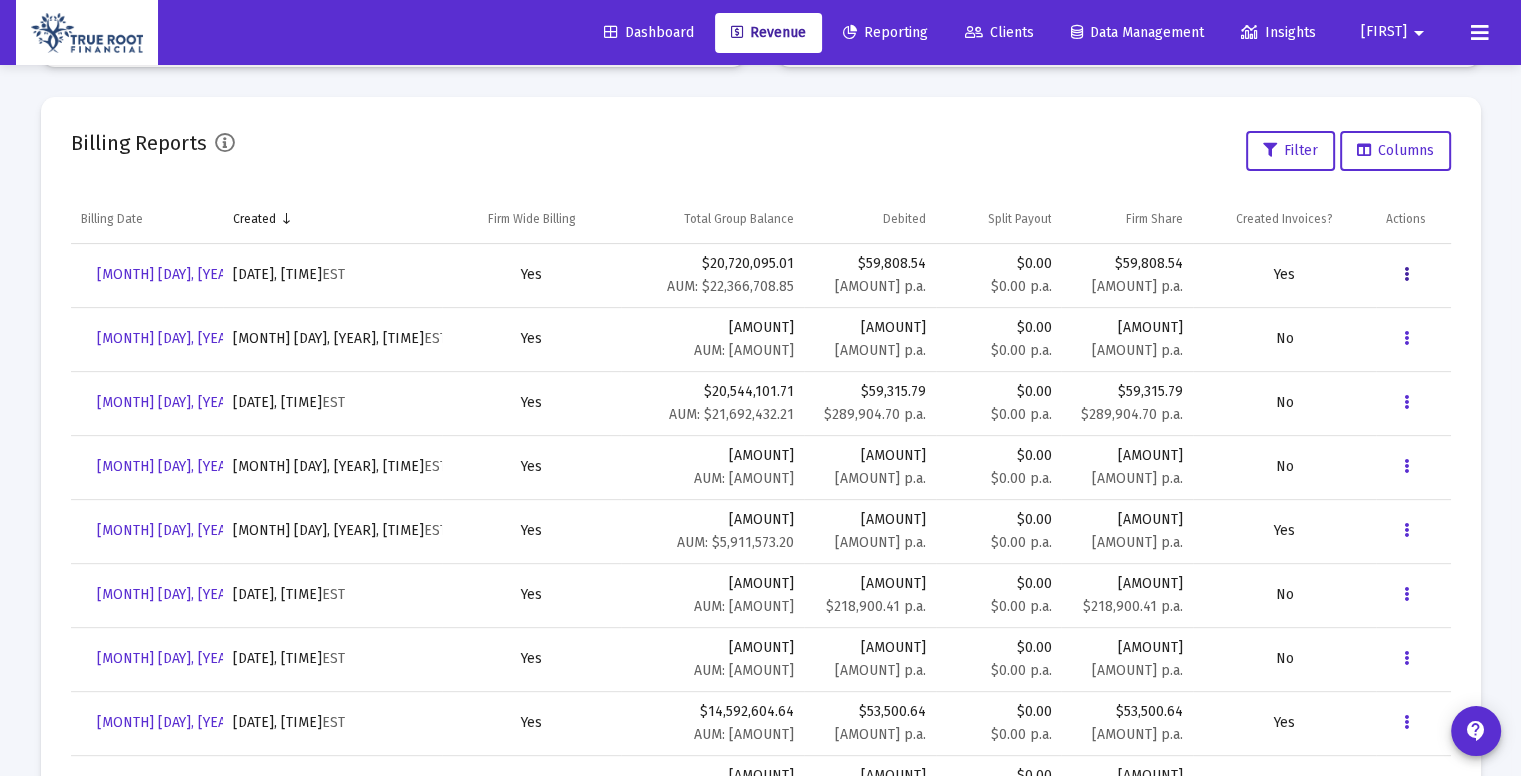 click at bounding box center (1406, 275) 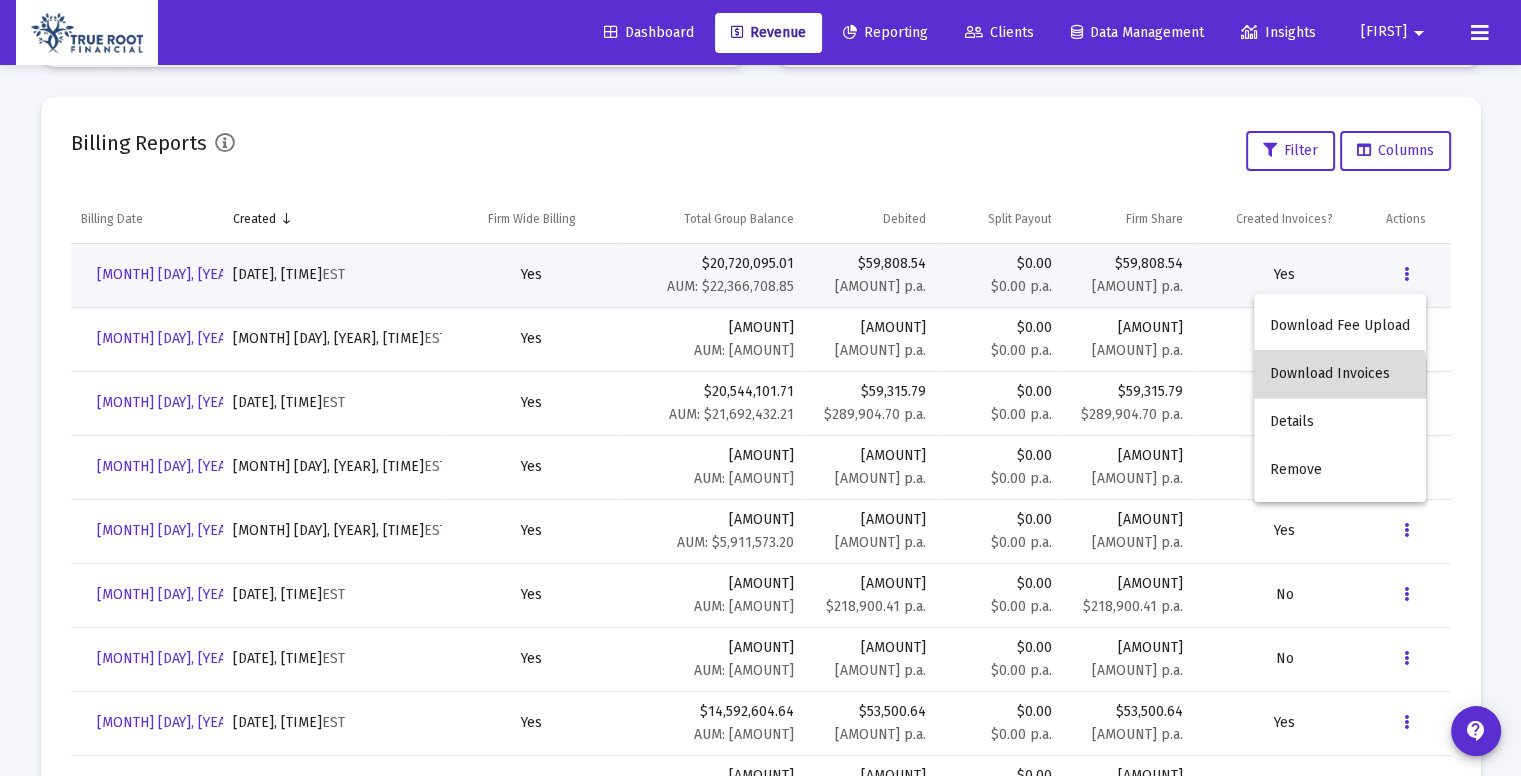 click on "Download Invoices" at bounding box center [1340, 374] 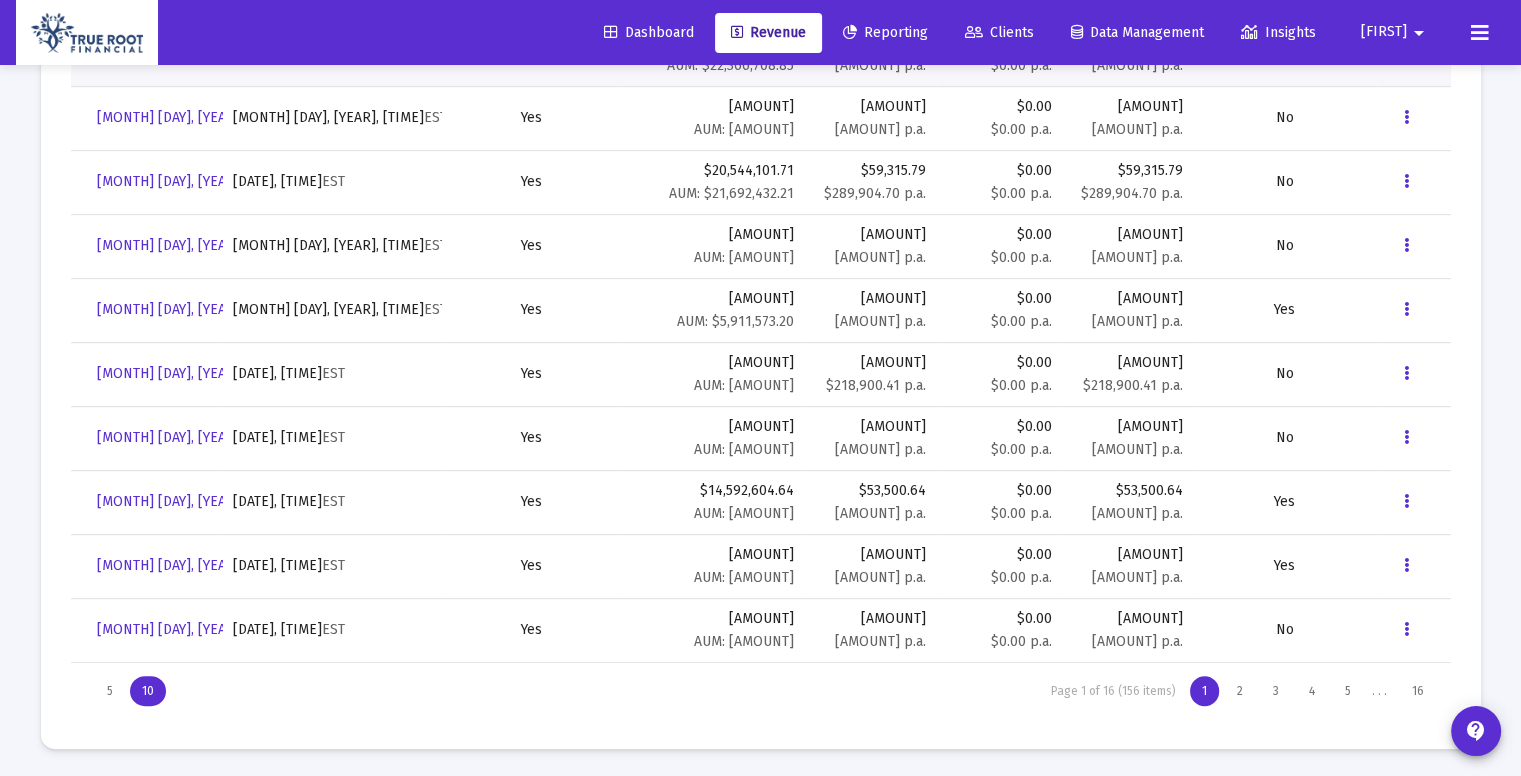 scroll, scrollTop: 0, scrollLeft: 0, axis: both 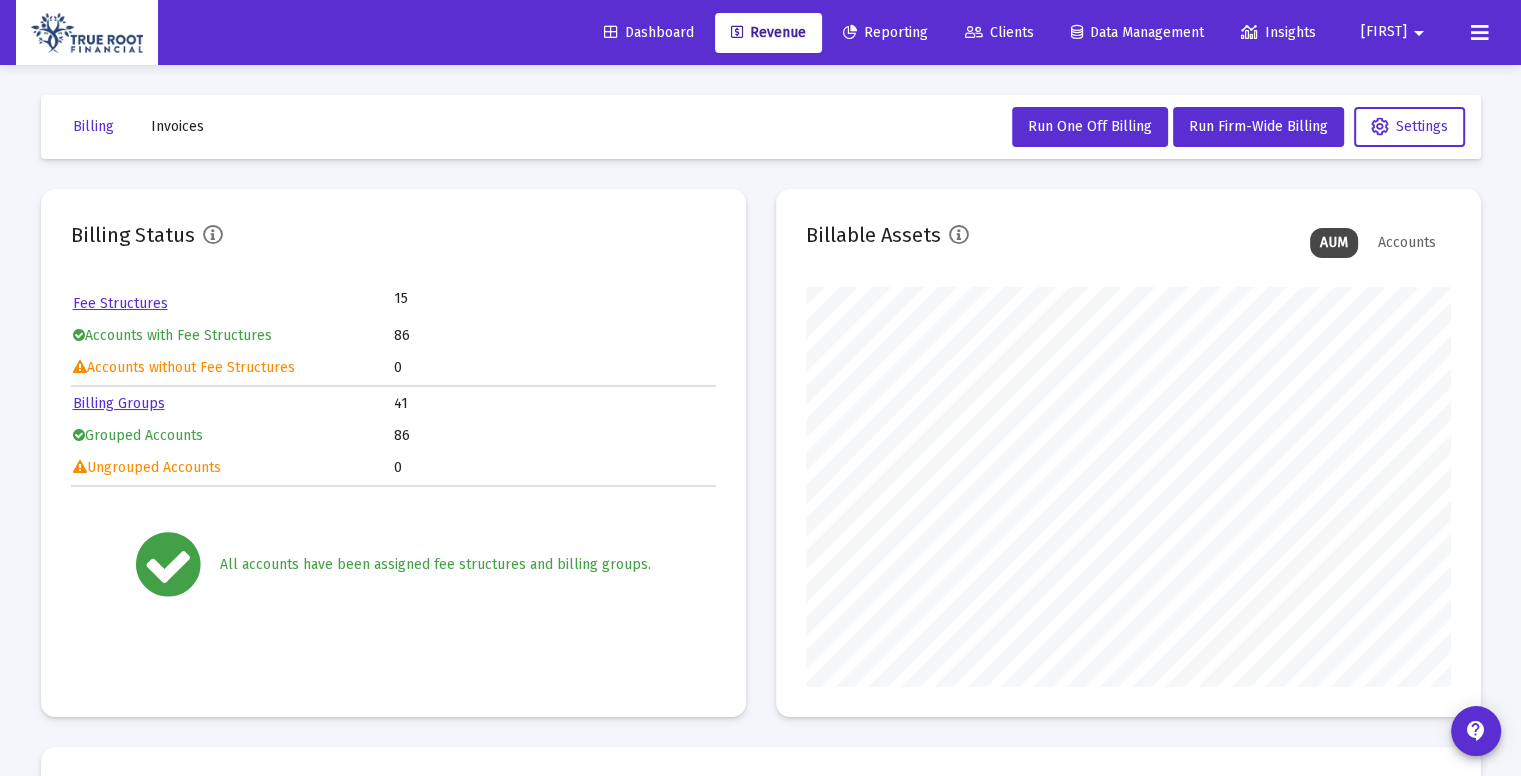 drag, startPoint x: 1396, startPoint y: 0, endPoint x: 772, endPoint y: 324, distance: 703.1017 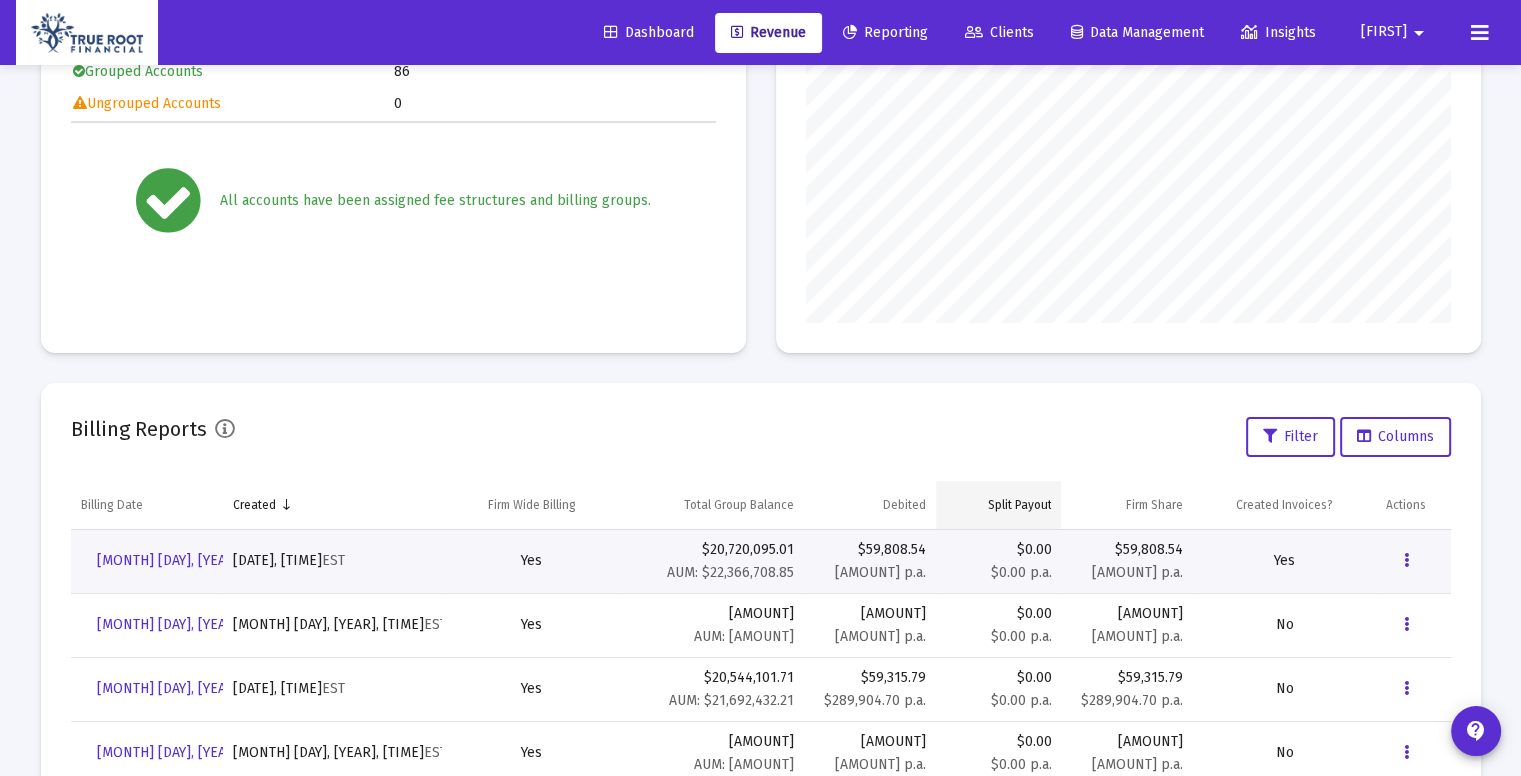 scroll, scrollTop: 366, scrollLeft: 0, axis: vertical 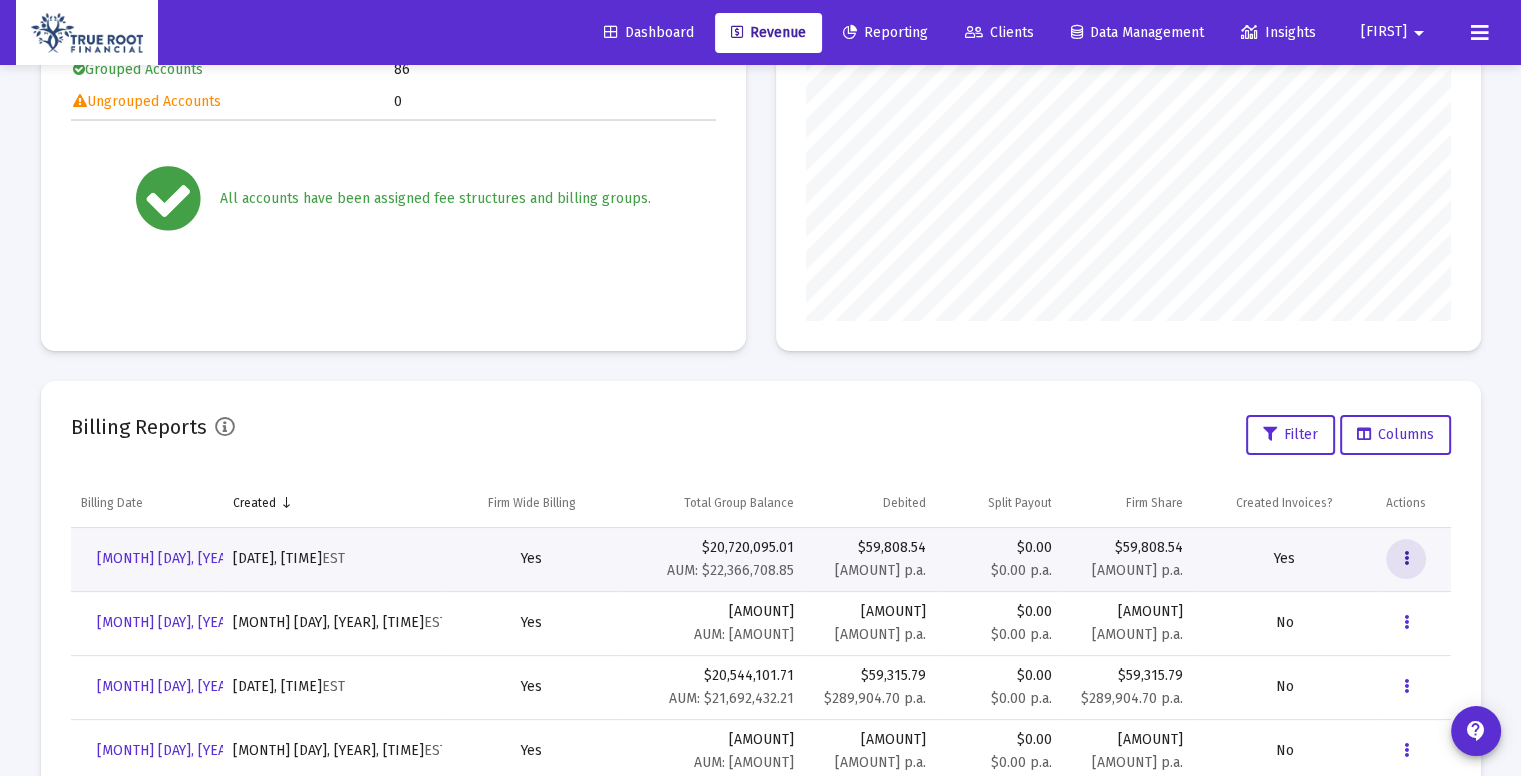 click at bounding box center (1406, 559) 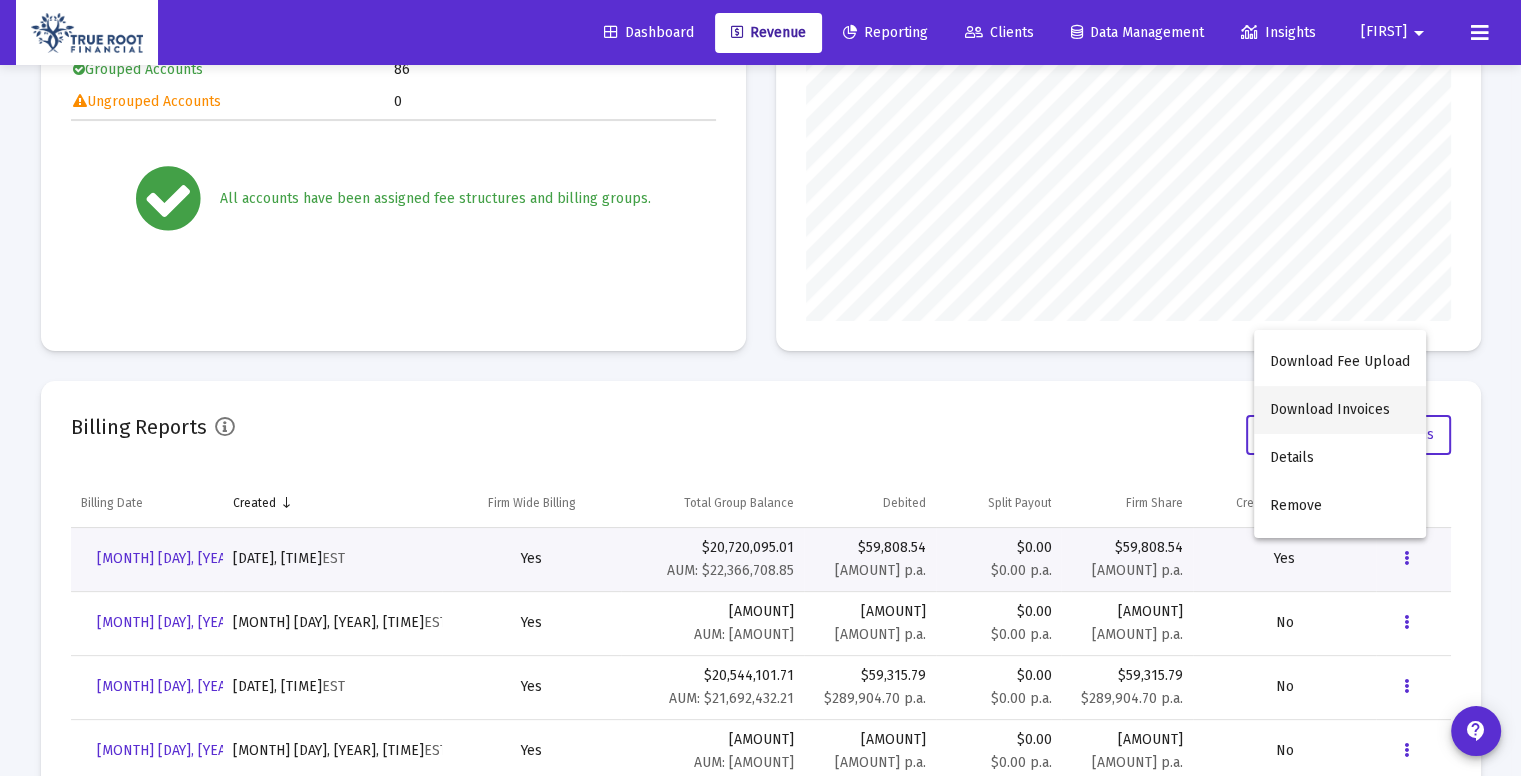 click on "Download Invoices" at bounding box center [1340, 410] 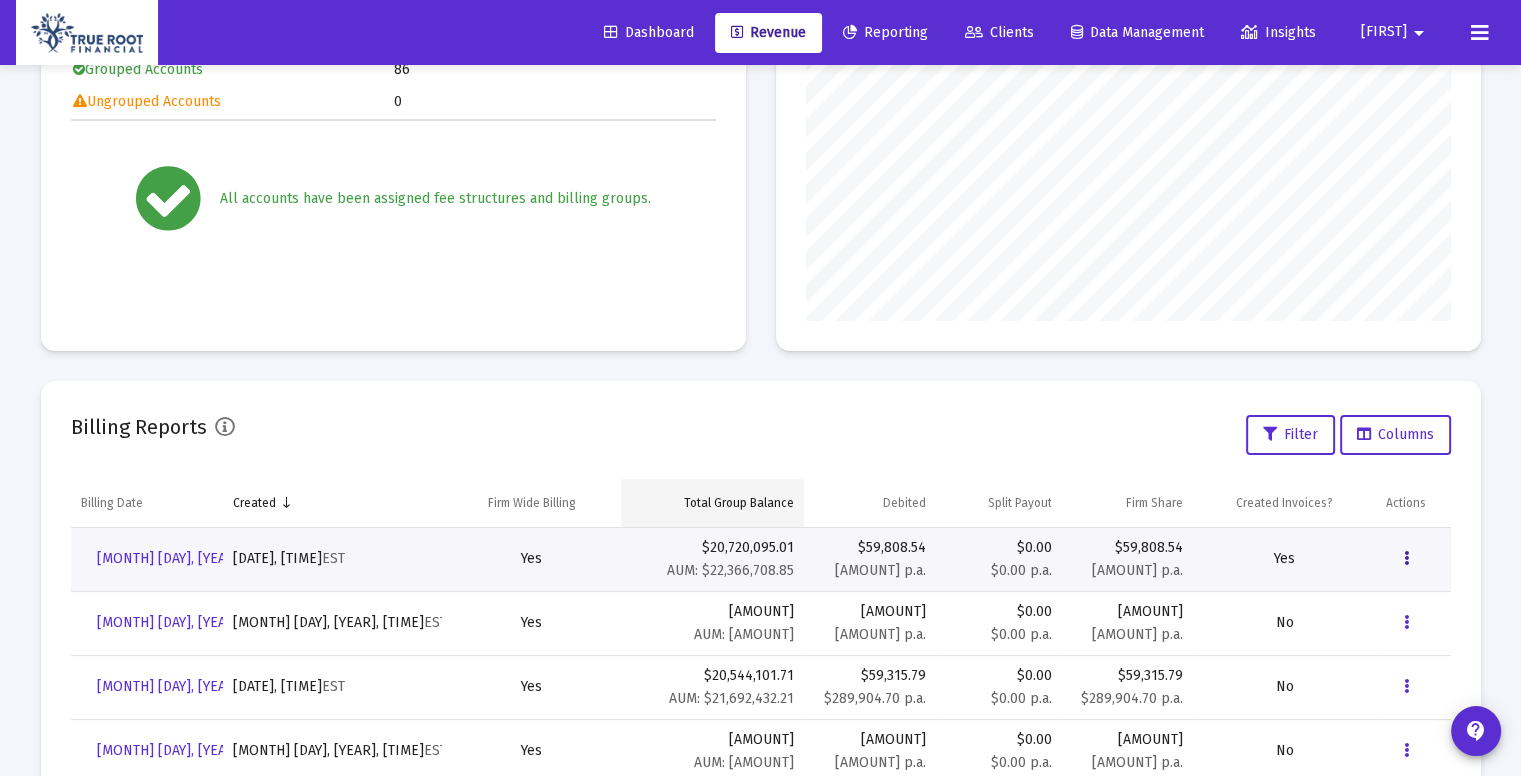 scroll, scrollTop: 0, scrollLeft: 0, axis: both 